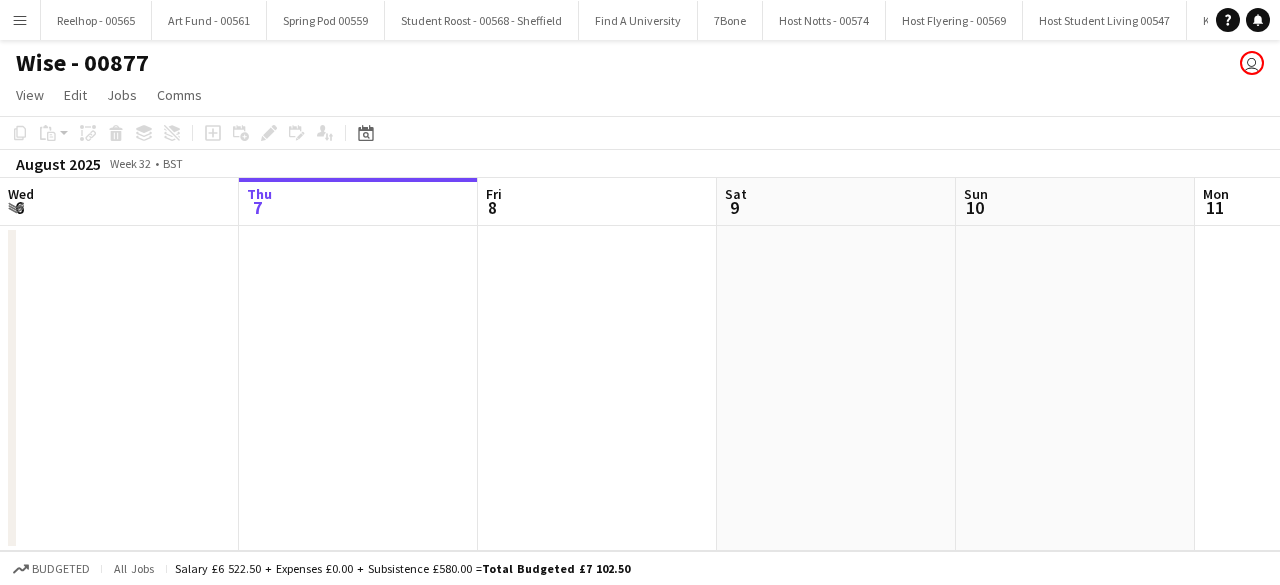 scroll, scrollTop: 0, scrollLeft: 0, axis: both 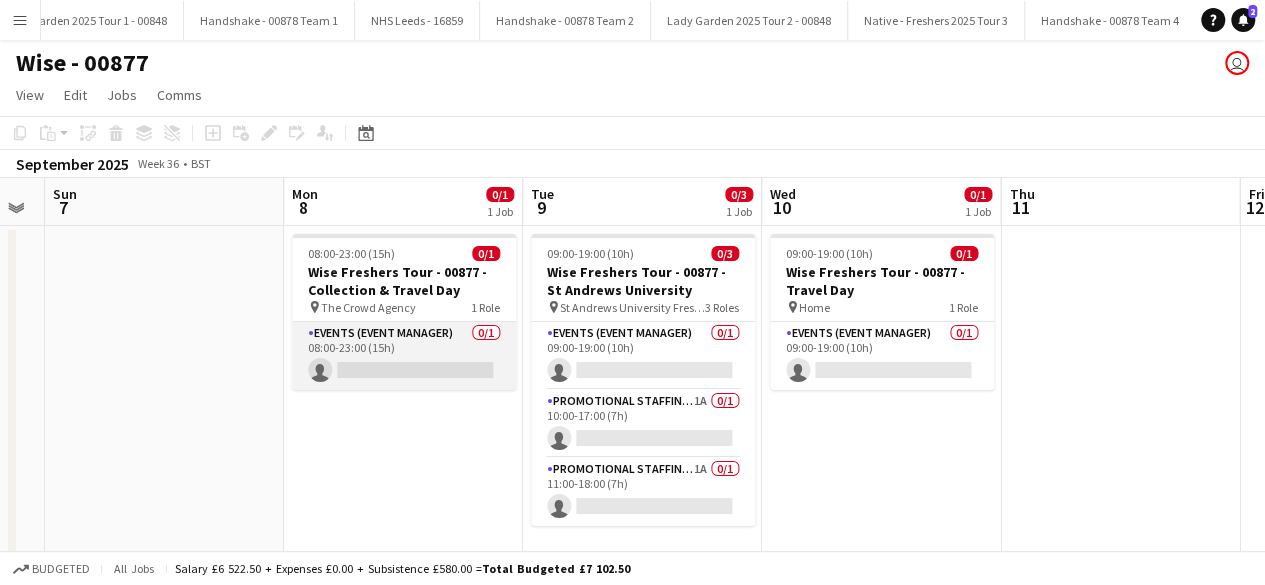 click on "Events (Event Manager)   0/1   08:00-23:00 (15h)
single-neutral-actions" at bounding box center [404, 356] 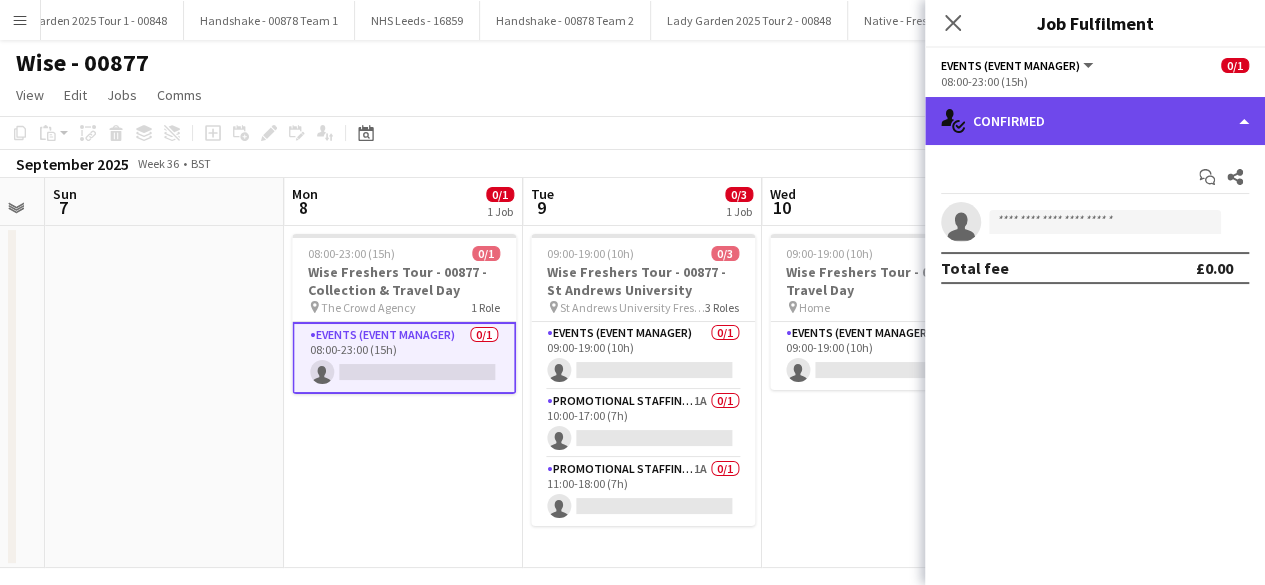 click on "single-neutral-actions-check-2
Confirmed" 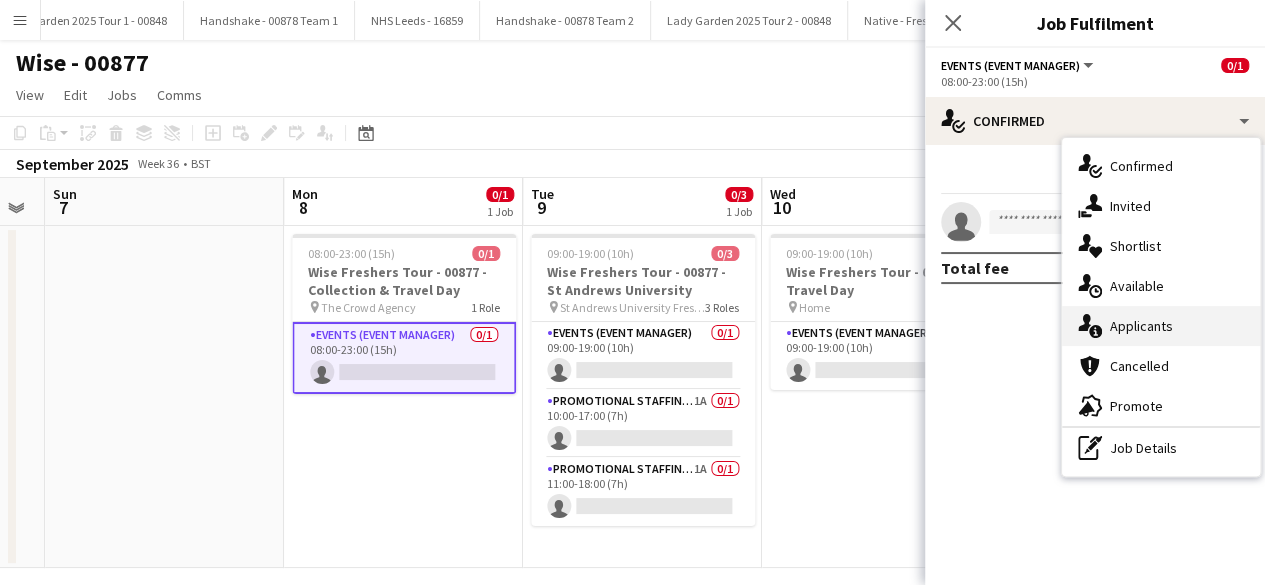 click on "single-neutral-actions-information
Applicants" at bounding box center (1161, 326) 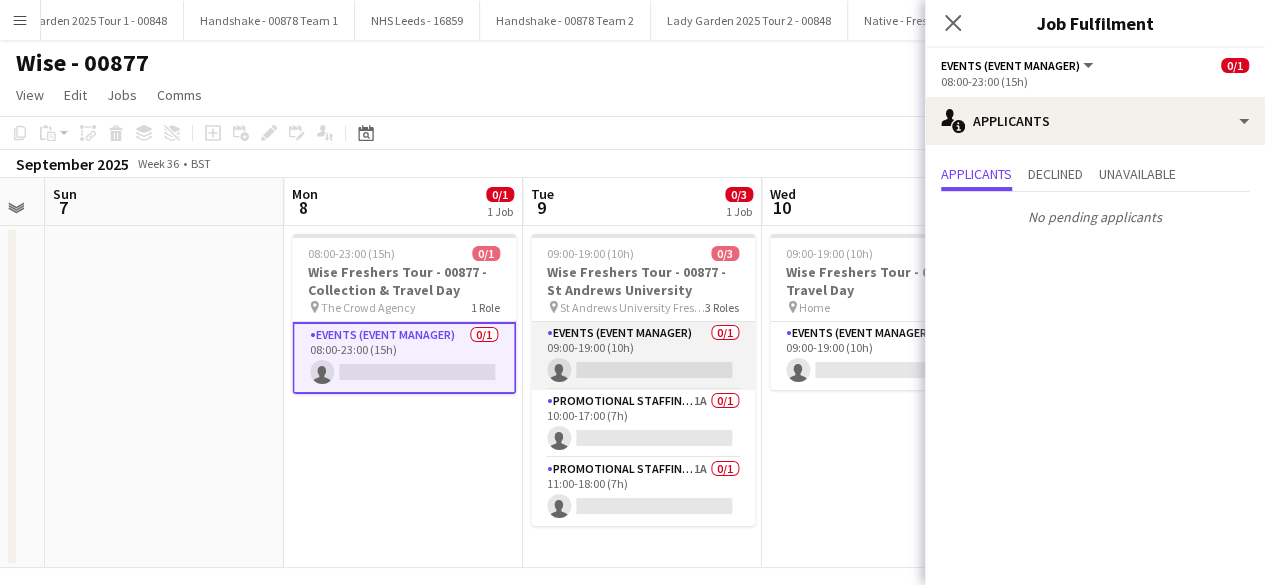 click on "Events (Event Manager)   0/1   09:00-19:00 (10h)
single-neutral-actions" at bounding box center [643, 356] 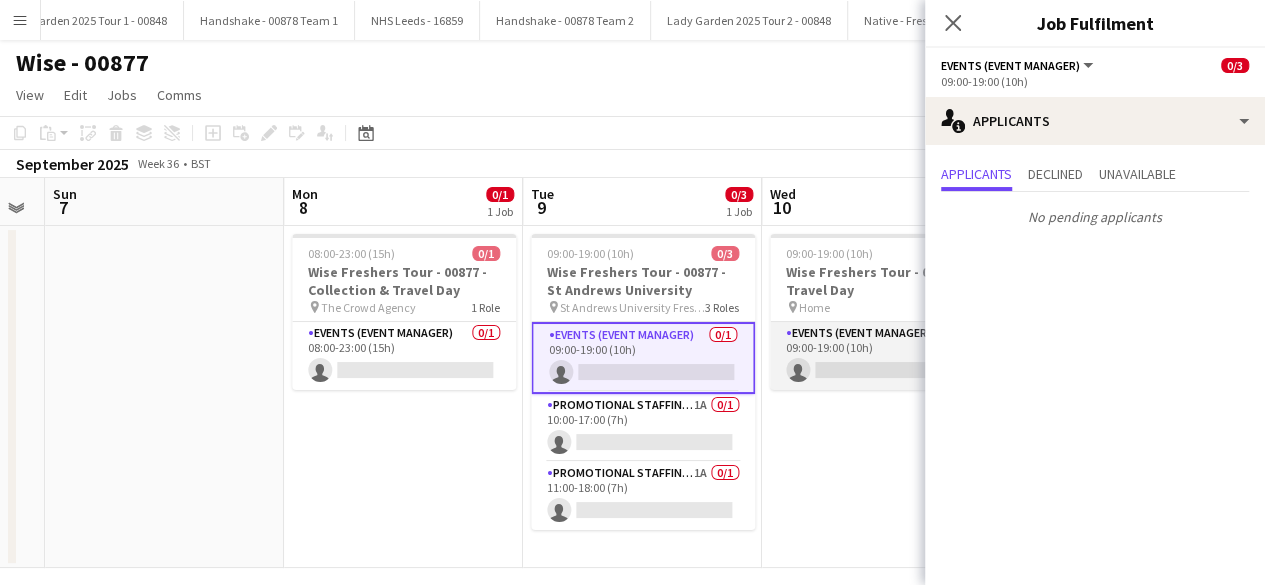 click on "Events (Event Manager)   0/1   09:00-19:00 (10h)
single-neutral-actions" at bounding box center (882, 356) 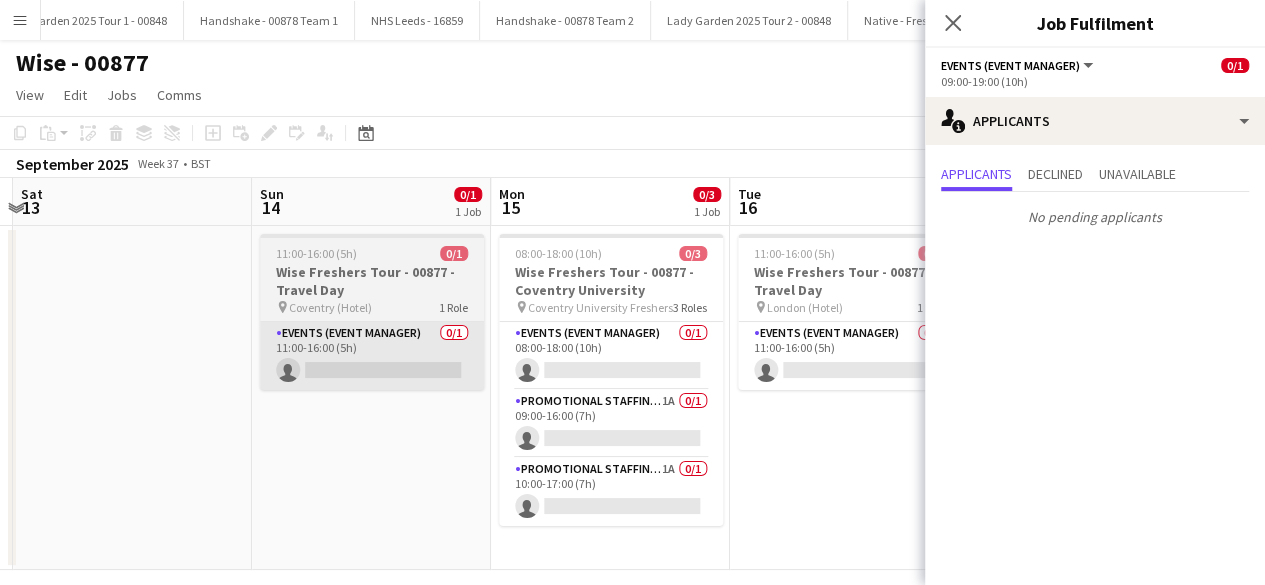 scroll, scrollTop: 0, scrollLeft: 706, axis: horizontal 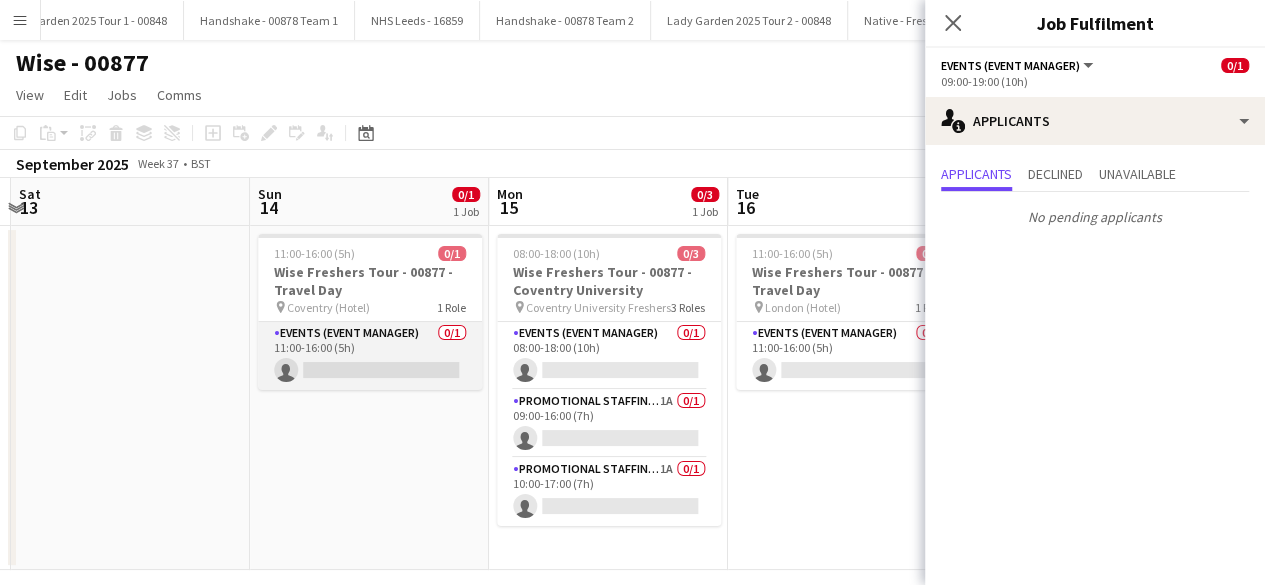 click on "Events (Event Manager)   0/1   11:00-16:00 (5h)
single-neutral-actions" at bounding box center (370, 356) 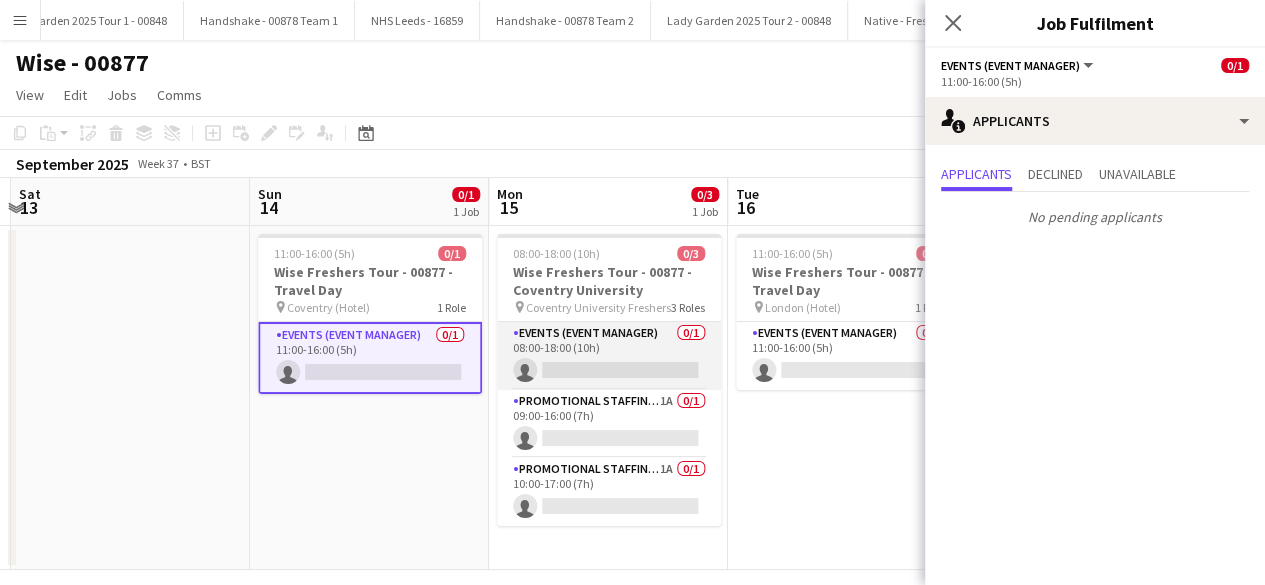 click on "Events (Event Manager)   0/1   08:00-18:00 (10h)
single-neutral-actions" at bounding box center (609, 356) 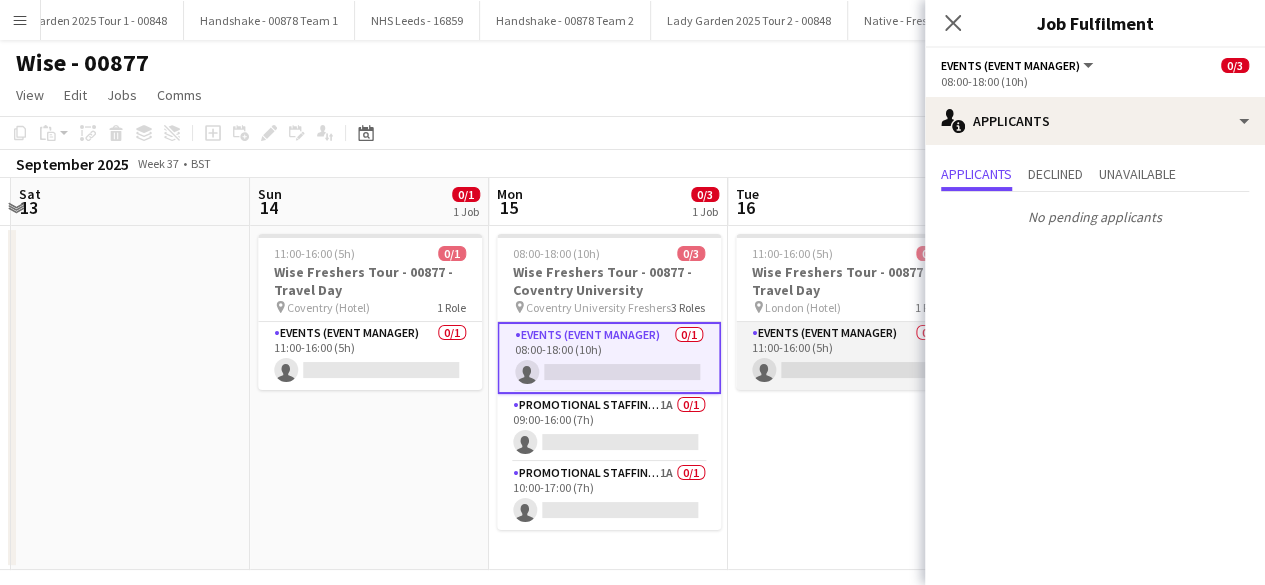click on "Events (Event Manager)   0/1   11:00-16:00 (5h)
single-neutral-actions" at bounding box center [848, 356] 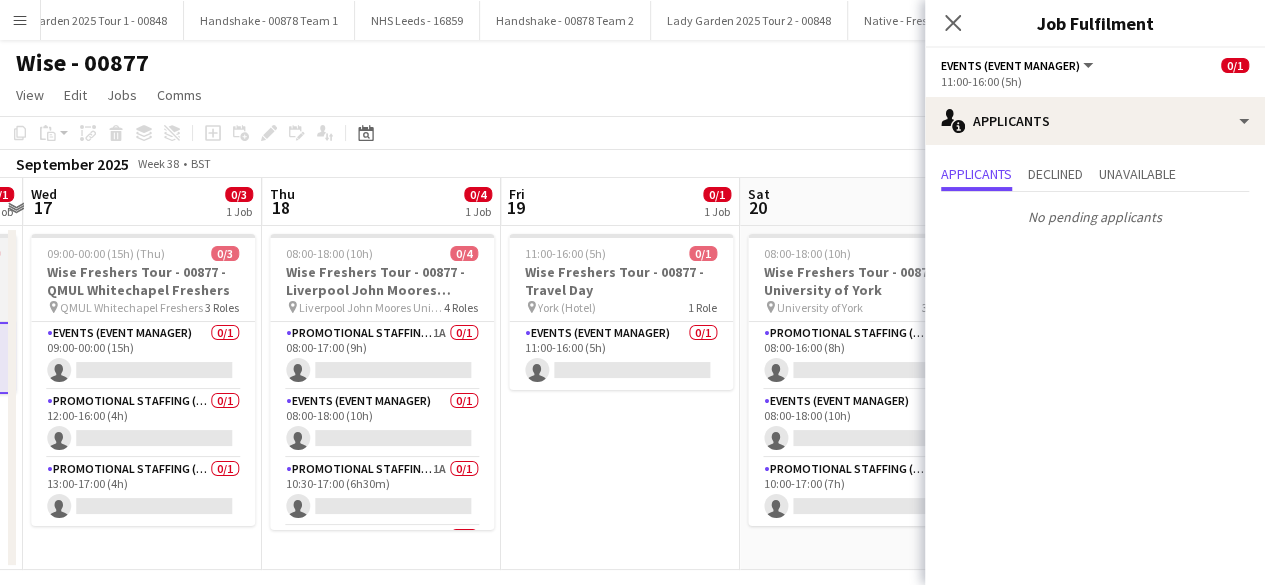 scroll, scrollTop: 0, scrollLeft: 718, axis: horizontal 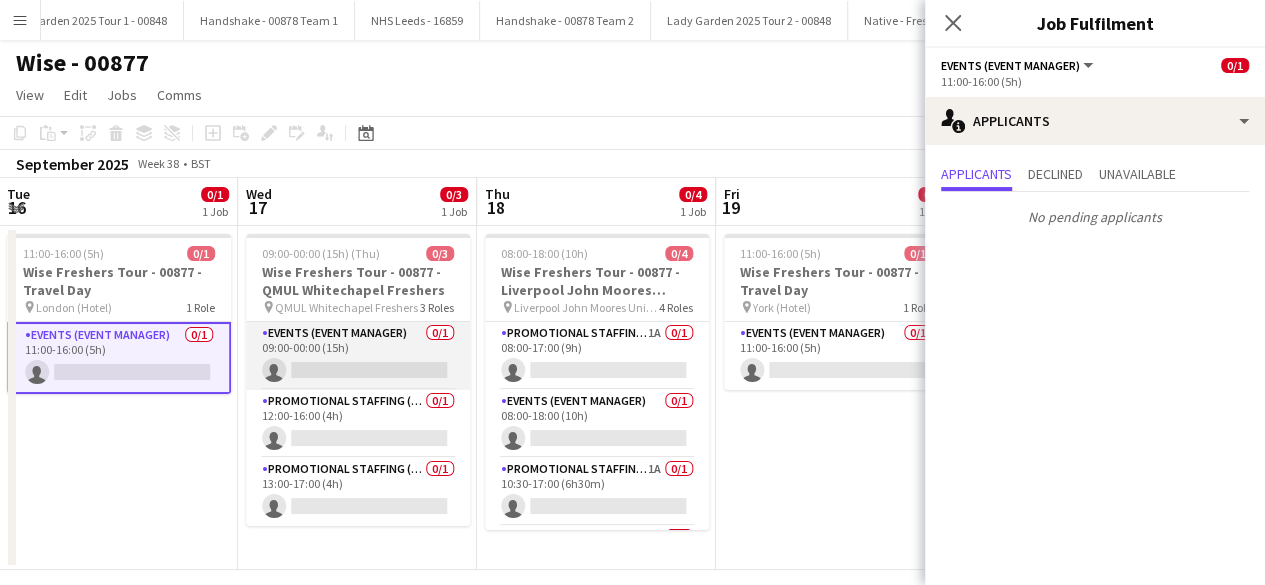 click on "Events (Event Manager)   0/1   09:00-00:00 (15h)
single-neutral-actions" at bounding box center [358, 356] 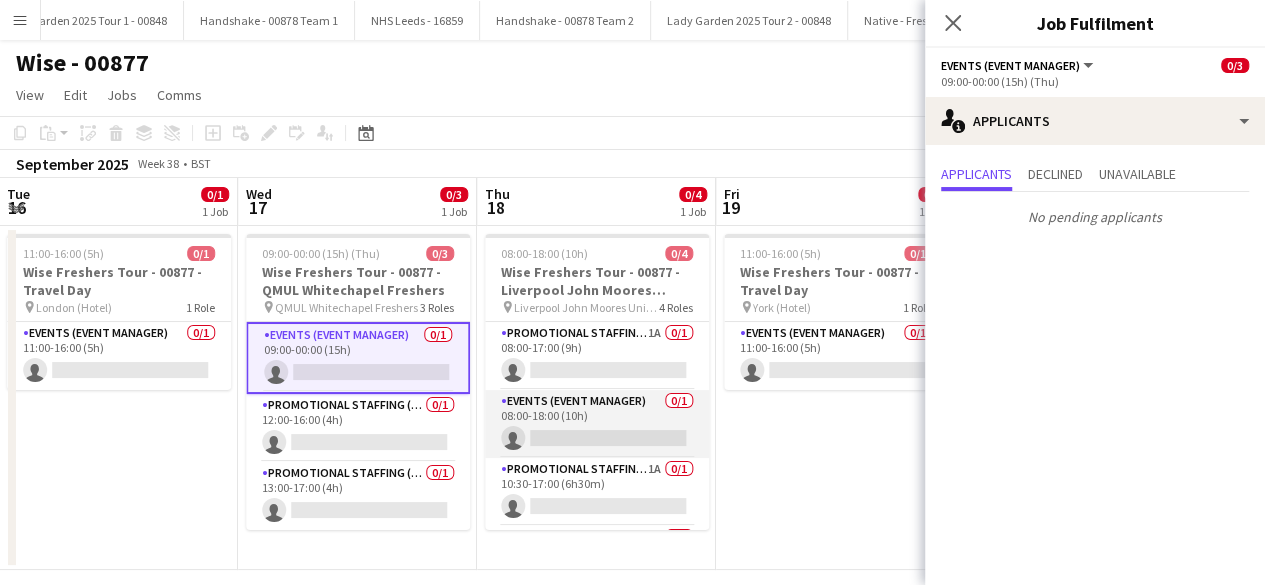 click on "Events (Event Manager)   0/1   08:00-18:00 (10h)
single-neutral-actions" at bounding box center (597, 424) 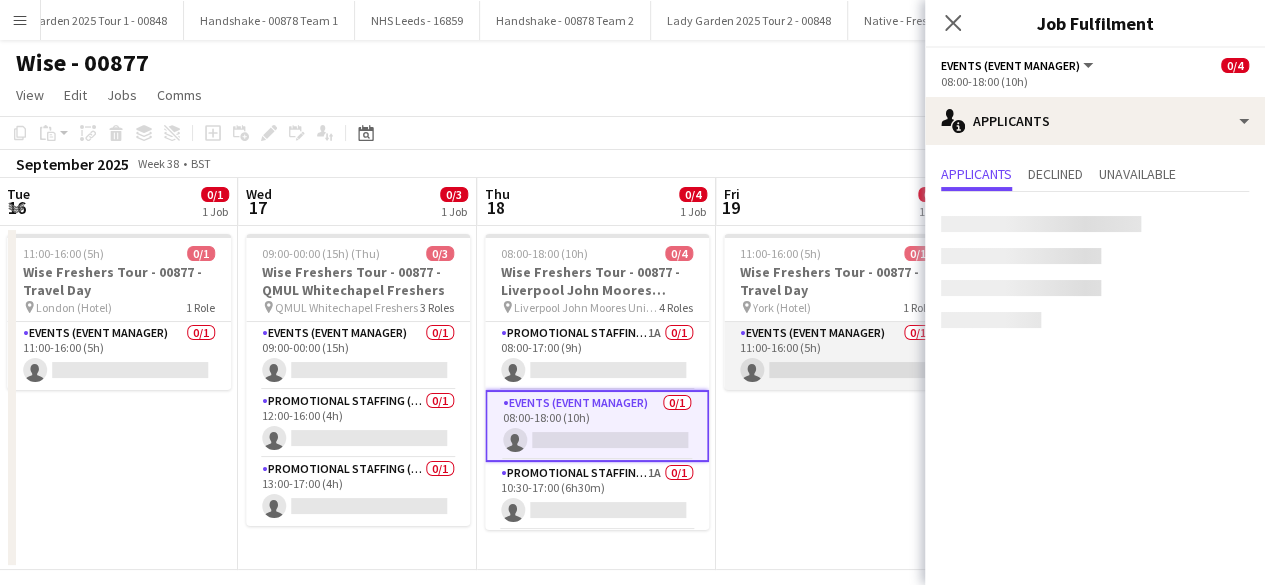 click on "Events (Event Manager)   0/1   11:00-16:00 (5h)
single-neutral-actions" at bounding box center (836, 356) 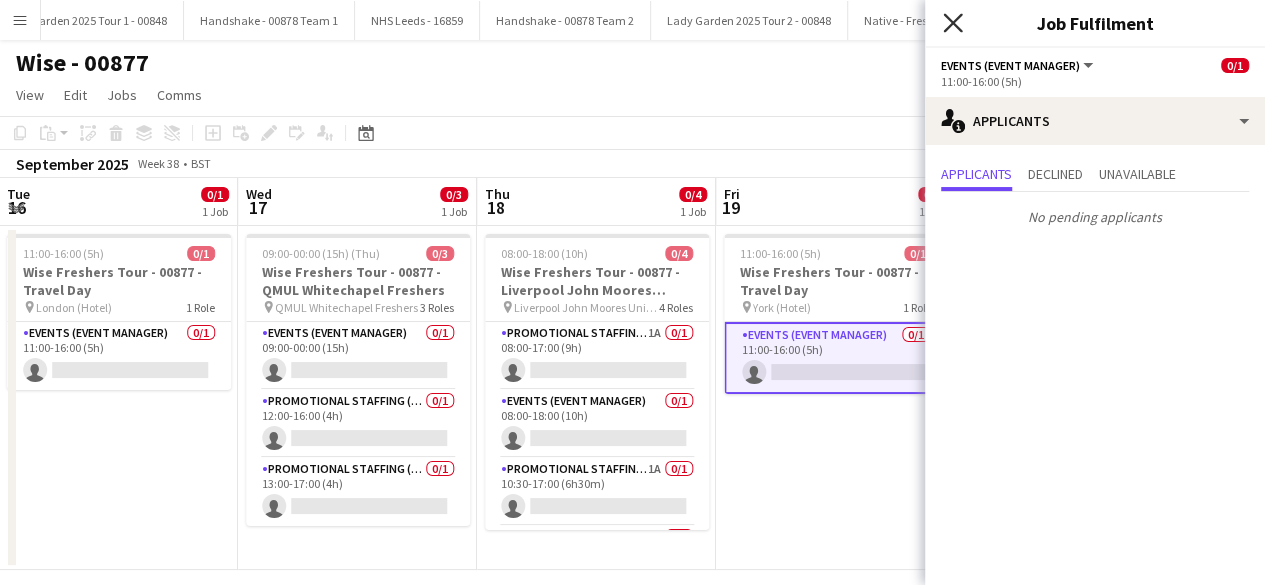 click 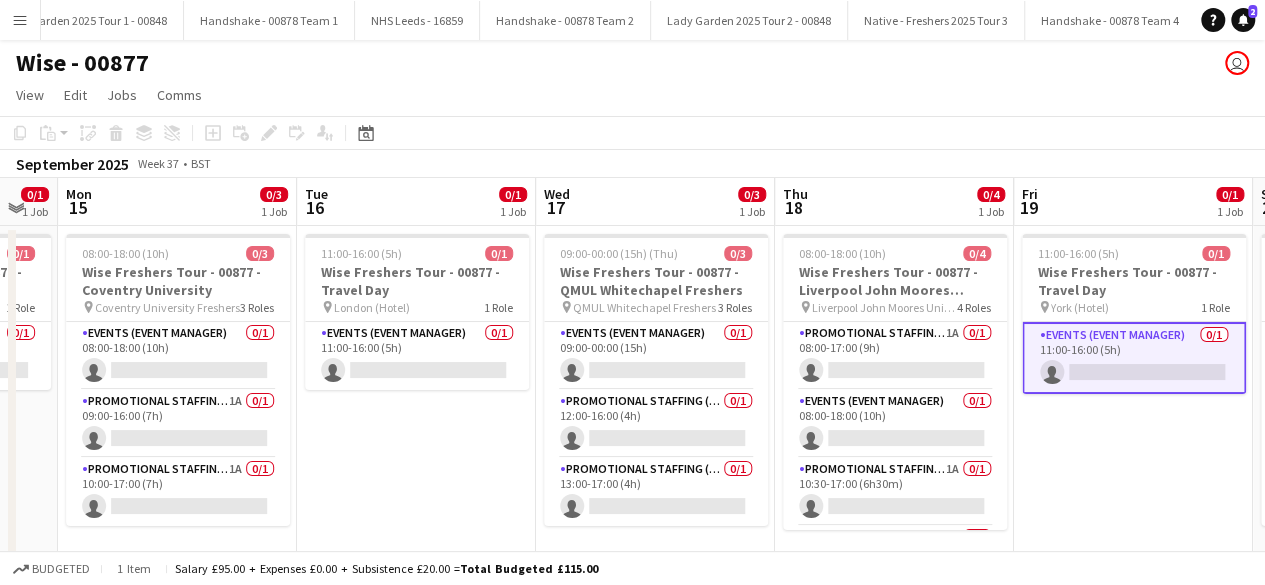 scroll, scrollTop: 0, scrollLeft: 418, axis: horizontal 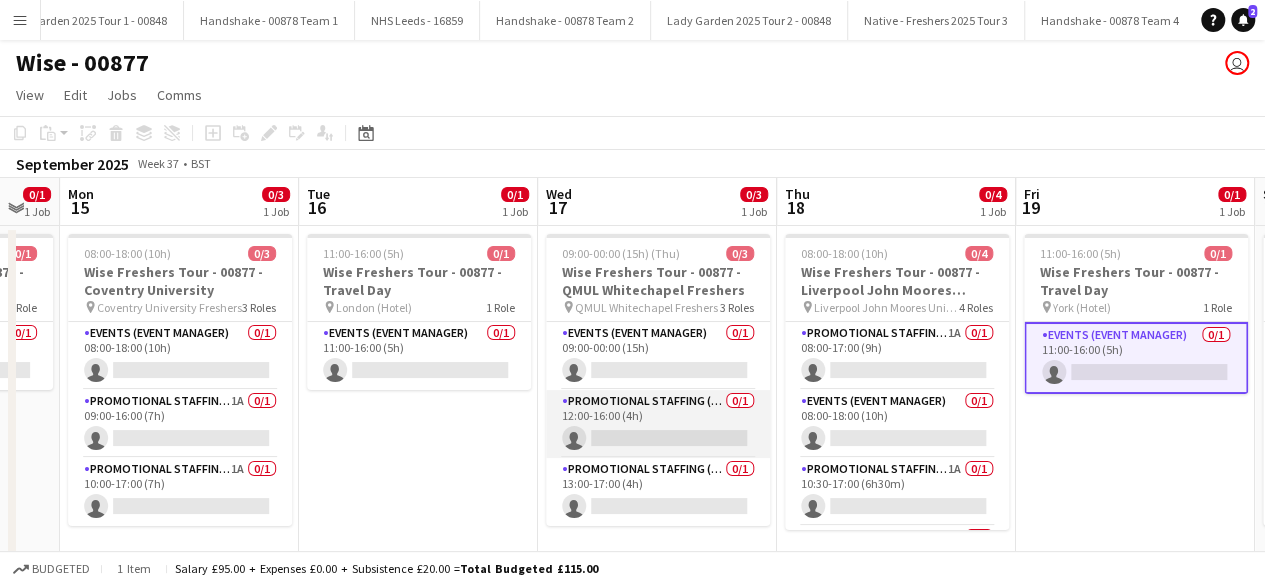 click on "Promotional Staffing (Brand Ambassadors)   0/1   12:00-16:00 (4h)
single-neutral-actions" at bounding box center (658, 424) 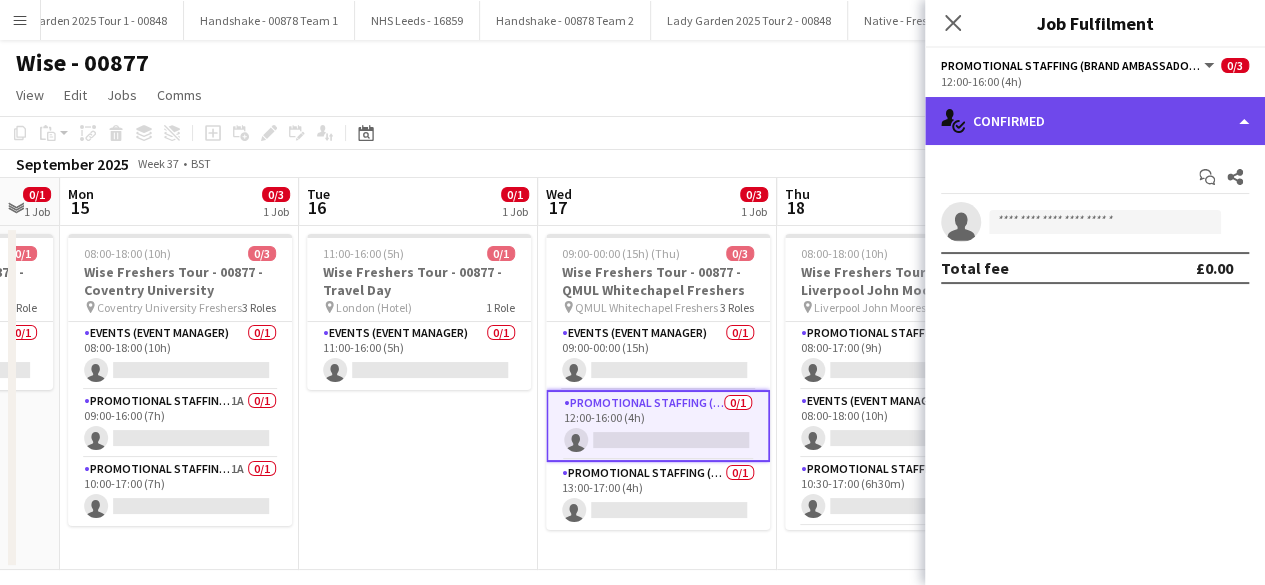 click on "single-neutral-actions-check-2
Confirmed" 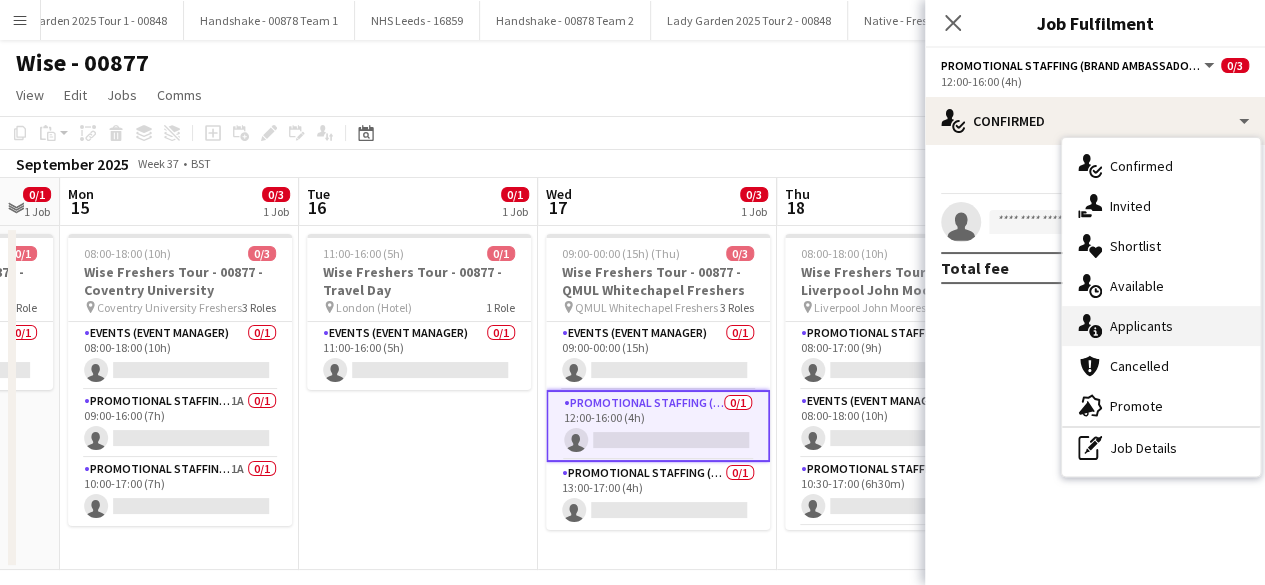 click on "single-neutral-actions-information
Applicants" at bounding box center [1161, 326] 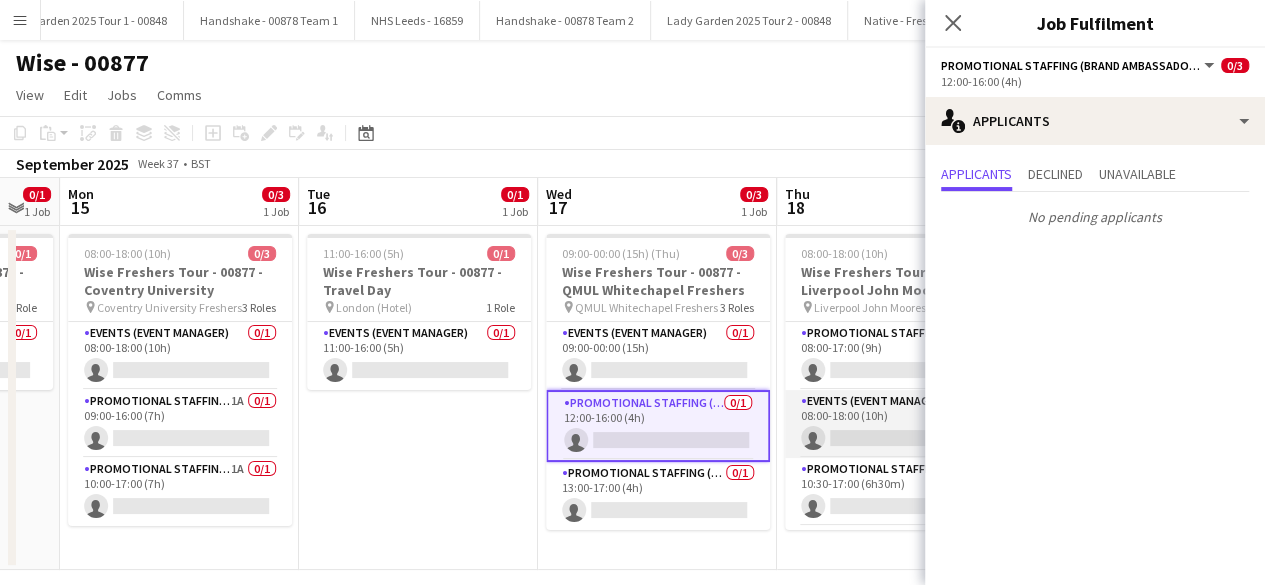click on "Events (Event Manager)   0/1   08:00-18:00 (10h)
single-neutral-actions" at bounding box center (897, 424) 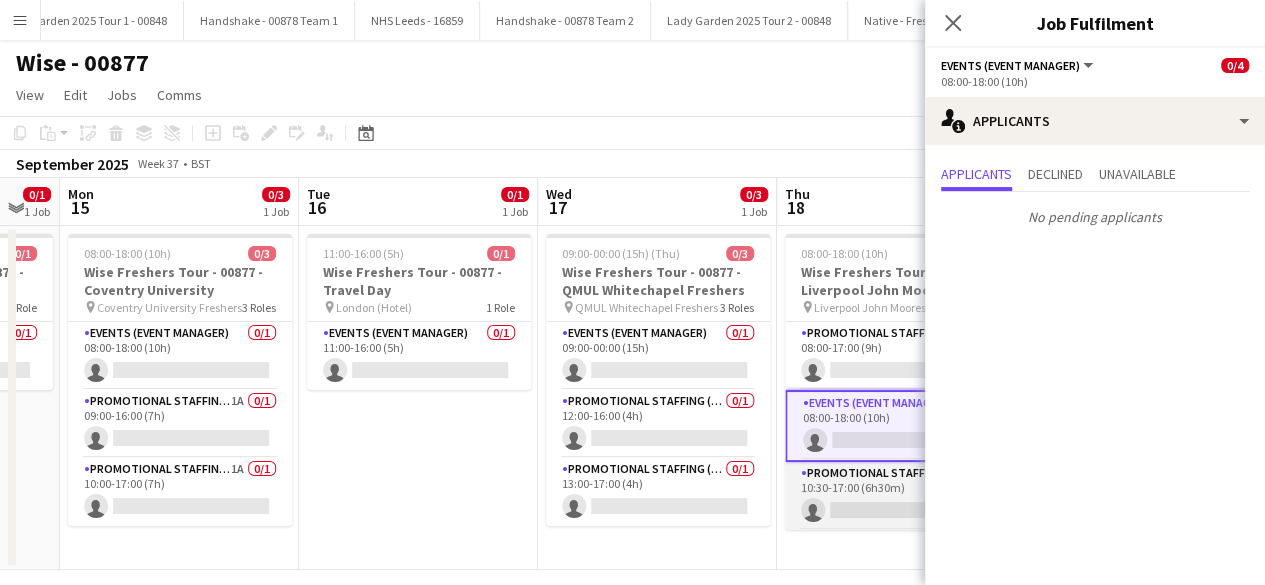 click on "Promotional Staffing (Brand Ambassadors)   1A   0/1   10:30-17:00 (6h30m)
single-neutral-actions" at bounding box center [897, 496] 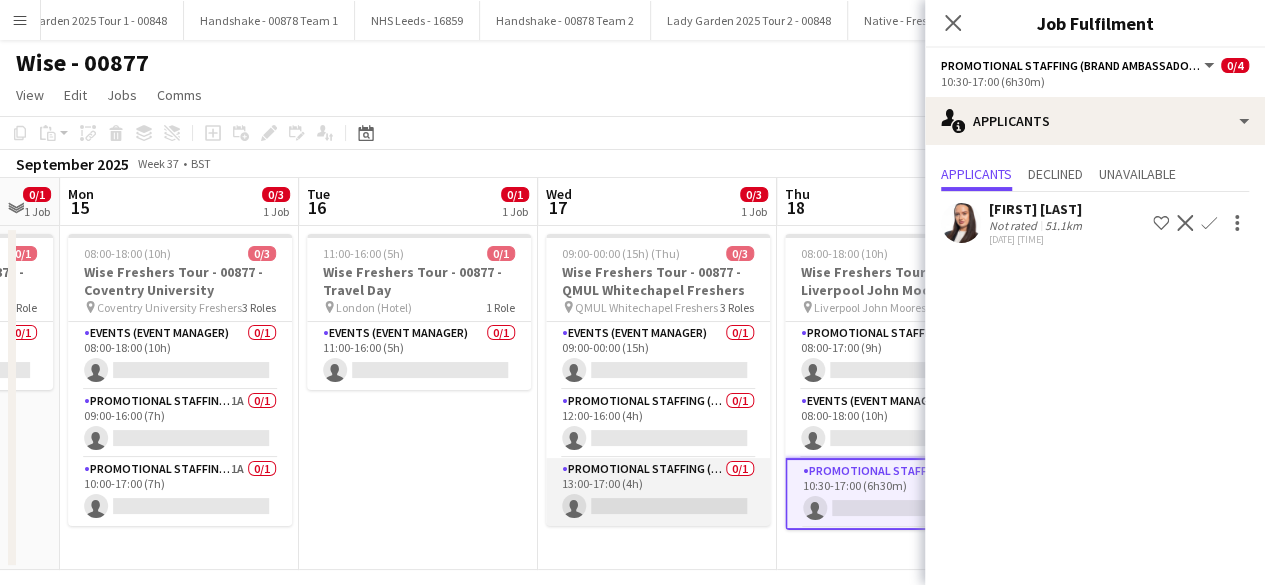 click on "Promotional Staffing (Brand Ambassadors)   0/1   13:00-17:00 (4h)
single-neutral-actions" at bounding box center [658, 492] 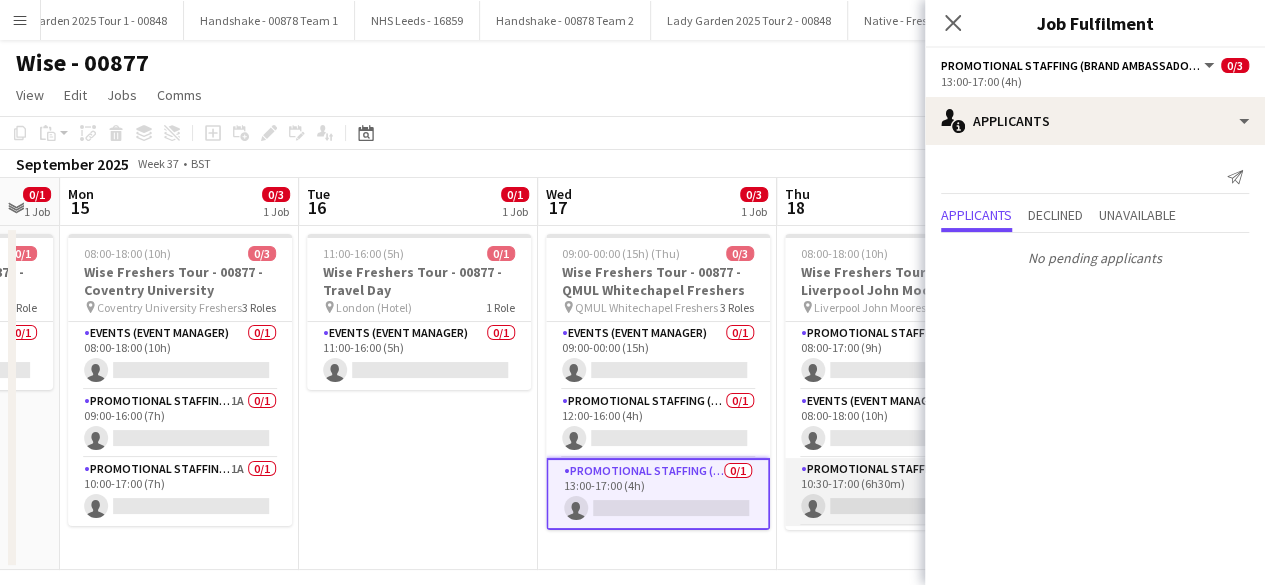 click on "Promotional Staffing (Brand Ambassadors)   1A   0/1   10:30-17:00 (6h30m)
single-neutral-actions" at bounding box center (897, 492) 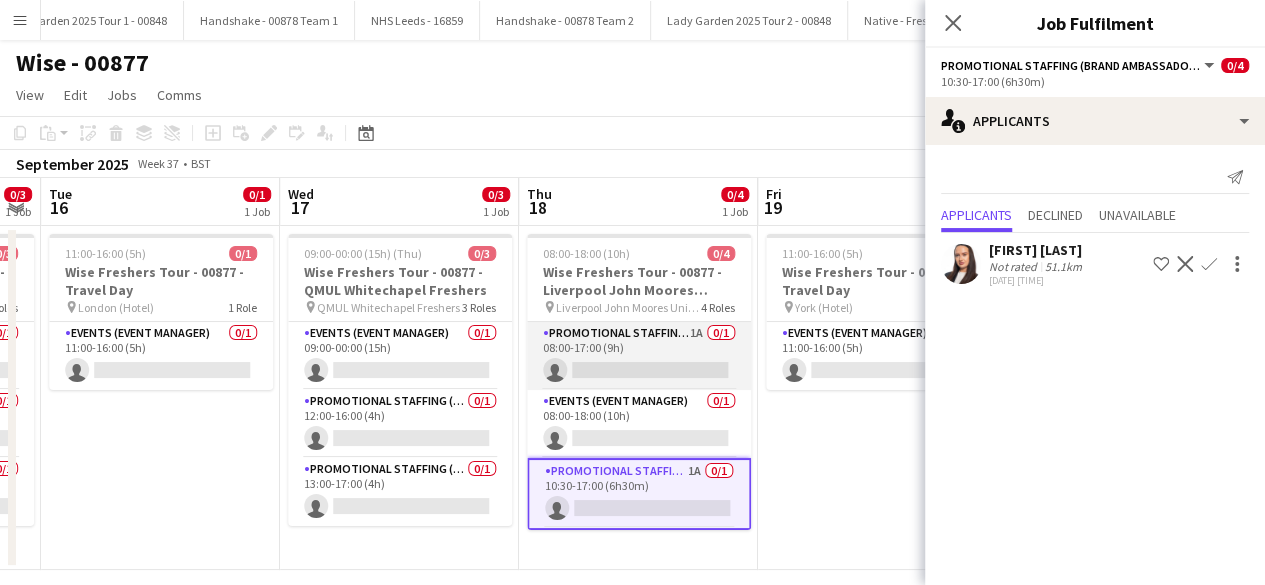 scroll, scrollTop: 0, scrollLeft: 682, axis: horizontal 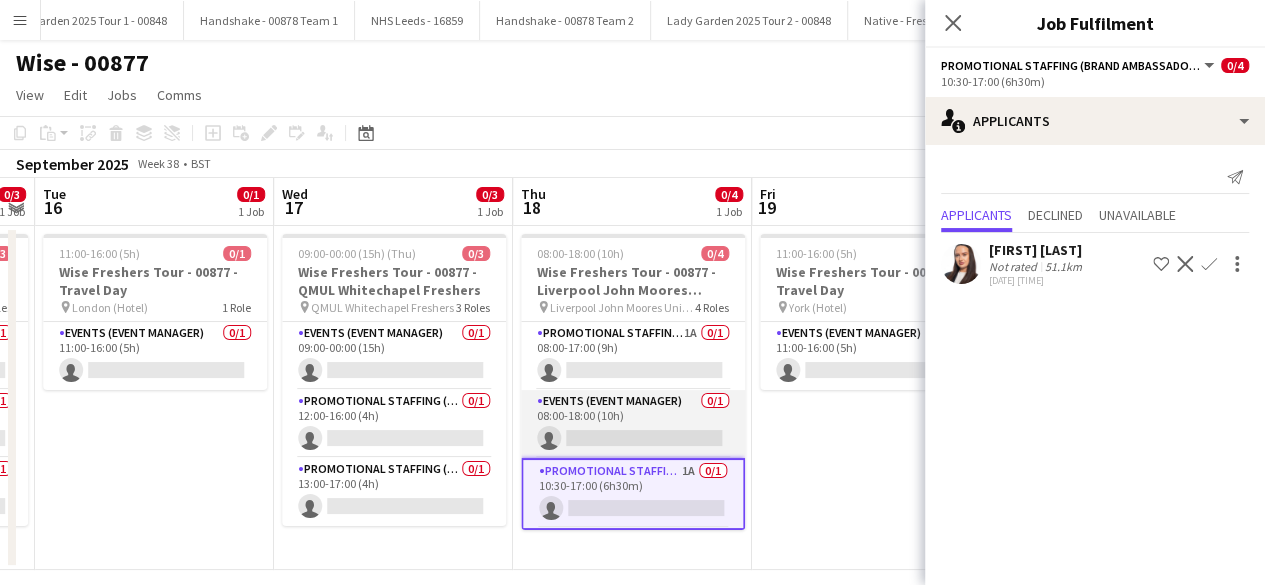 click on "Events (Event Manager)   0/1   08:00-18:00 (10h)
single-neutral-actions" at bounding box center [633, 424] 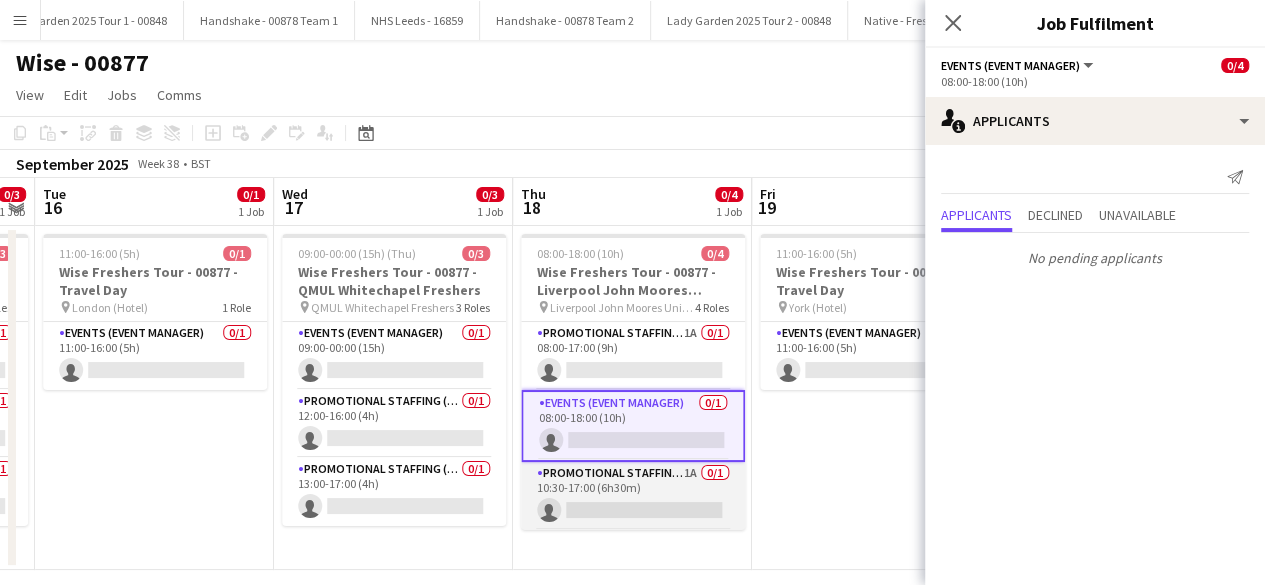 click on "Promotional Staffing (Brand Ambassadors)   1A   0/1   10:30-17:00 (6h30m)
single-neutral-actions" at bounding box center [633, 496] 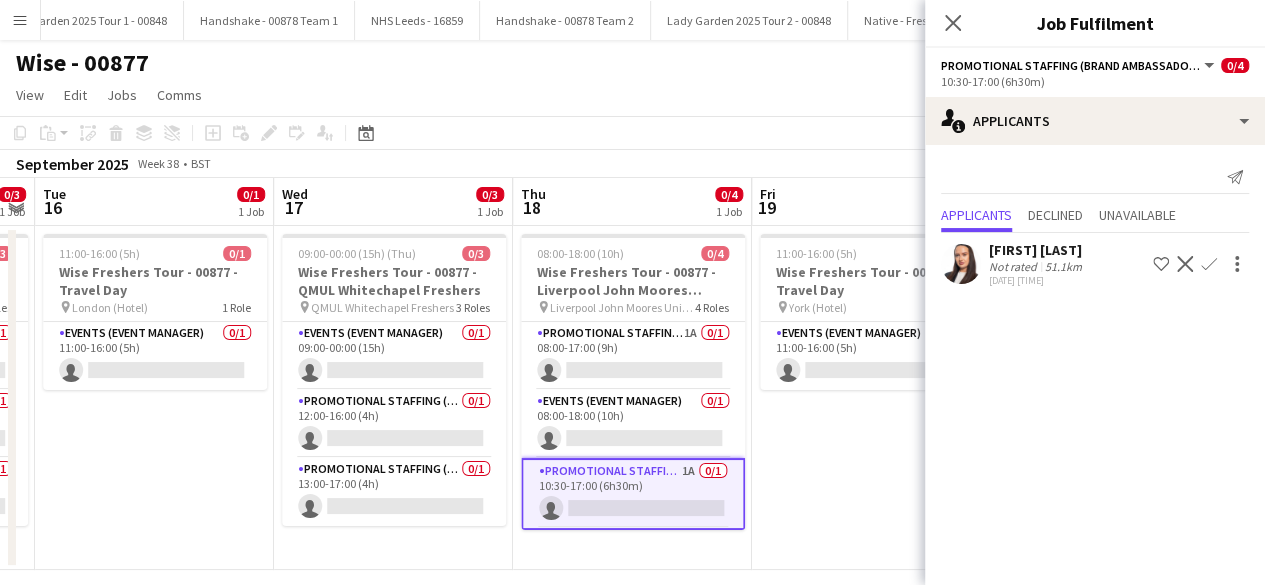 click on "Confirm" 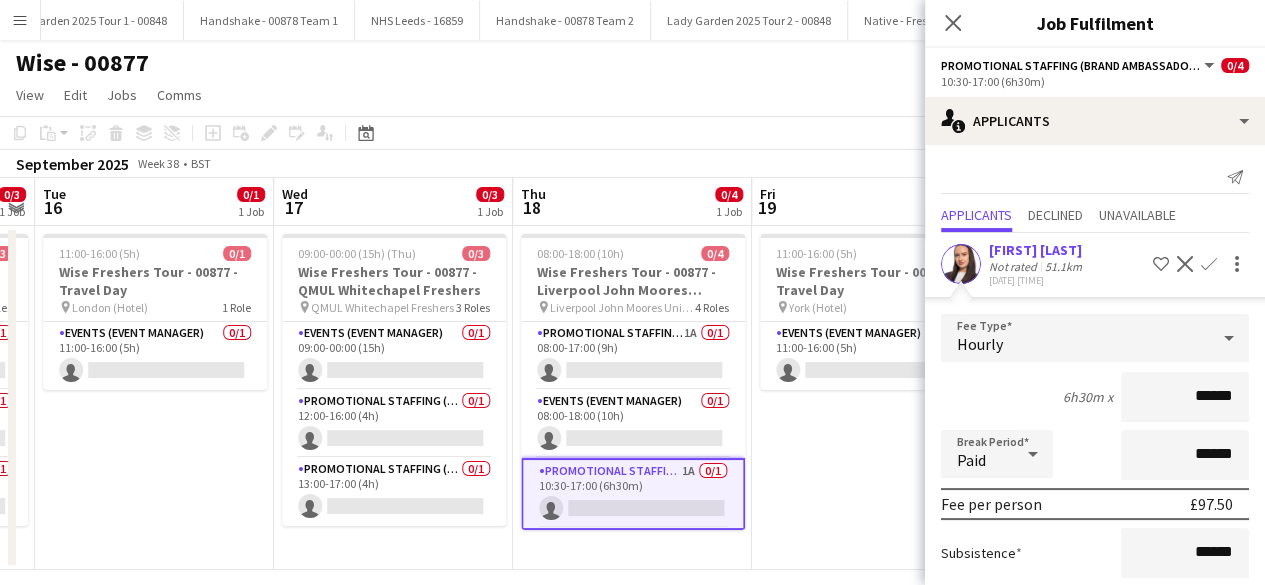 scroll, scrollTop: 174, scrollLeft: 0, axis: vertical 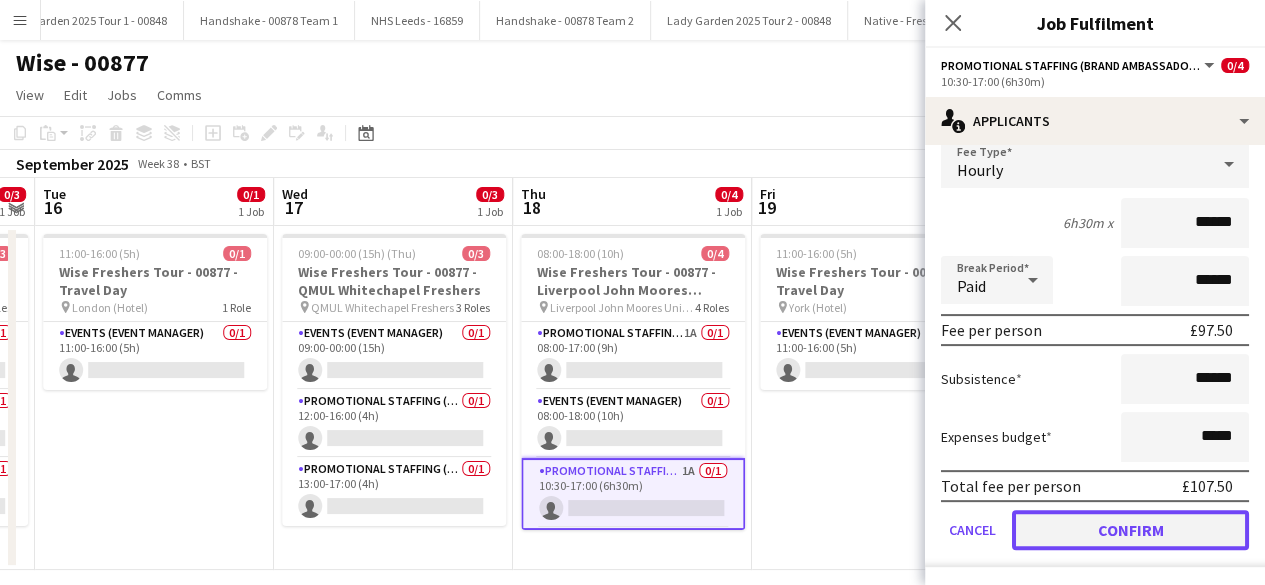 click on "Confirm" 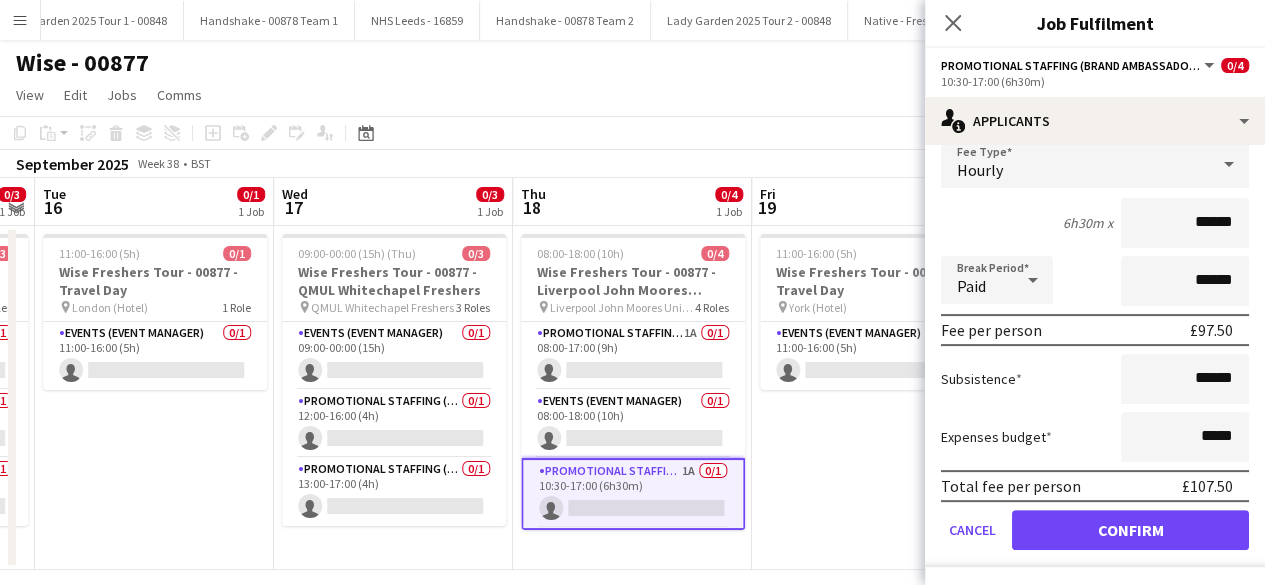 scroll, scrollTop: 0, scrollLeft: 0, axis: both 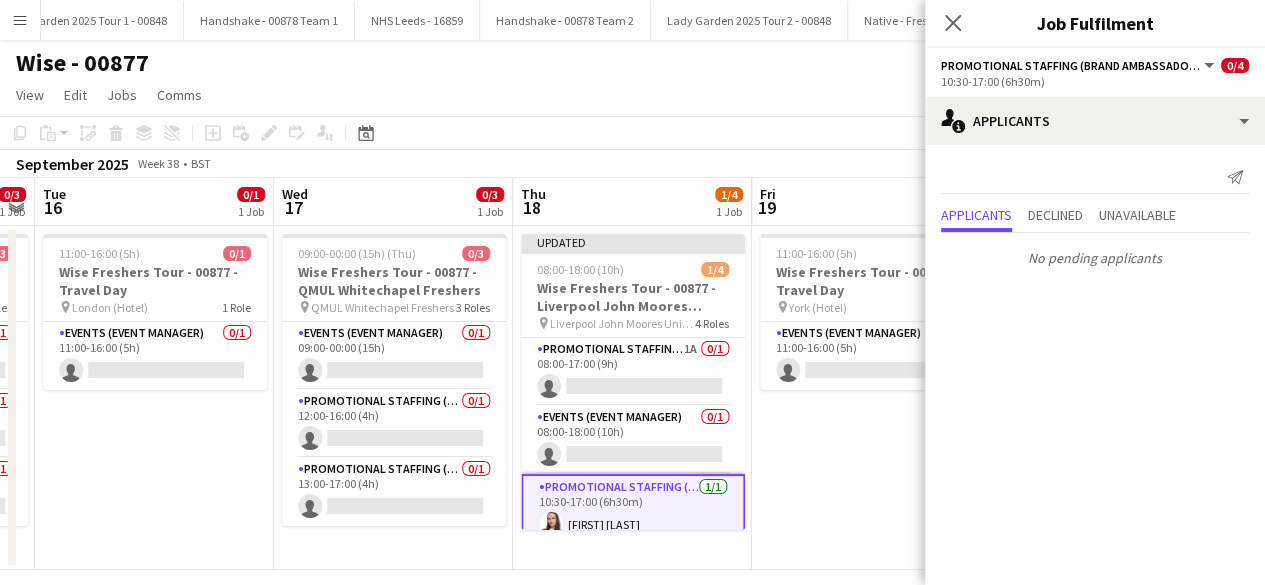 click on "11:00-16:00 (5h)    0/1   Wise Freshers Tour - 00877 - Travel Day
pin
York (Hotel)   1 Role   Events (Event Manager)   0/1   11:00-16:00 (5h)
single-neutral-actions" at bounding box center (871, 398) 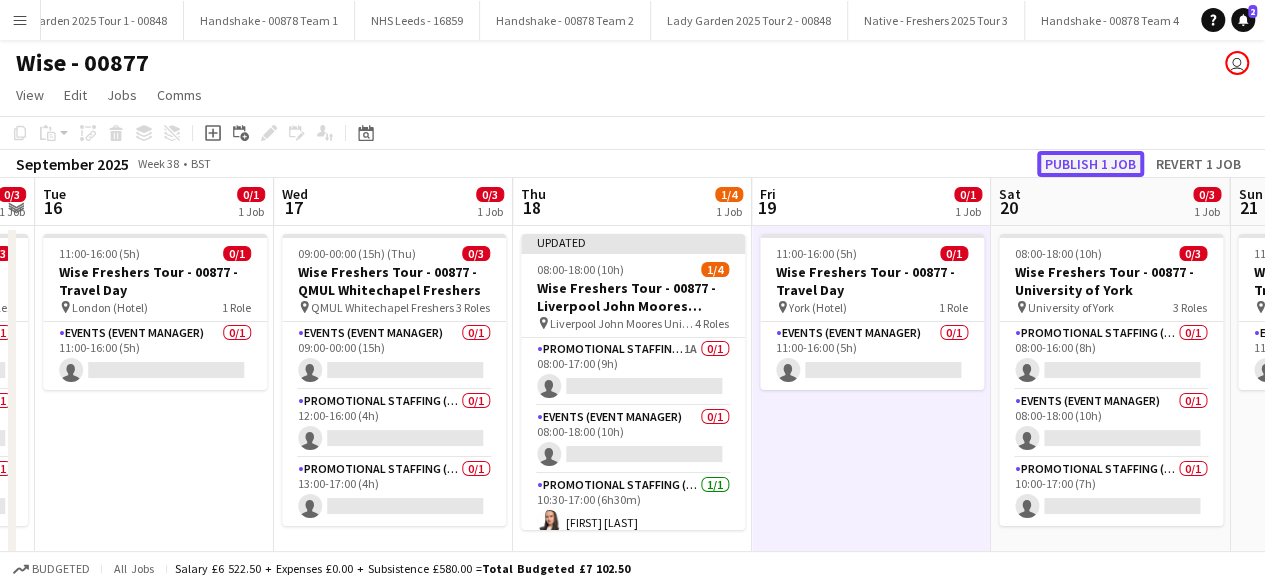 click on "Publish 1 job" 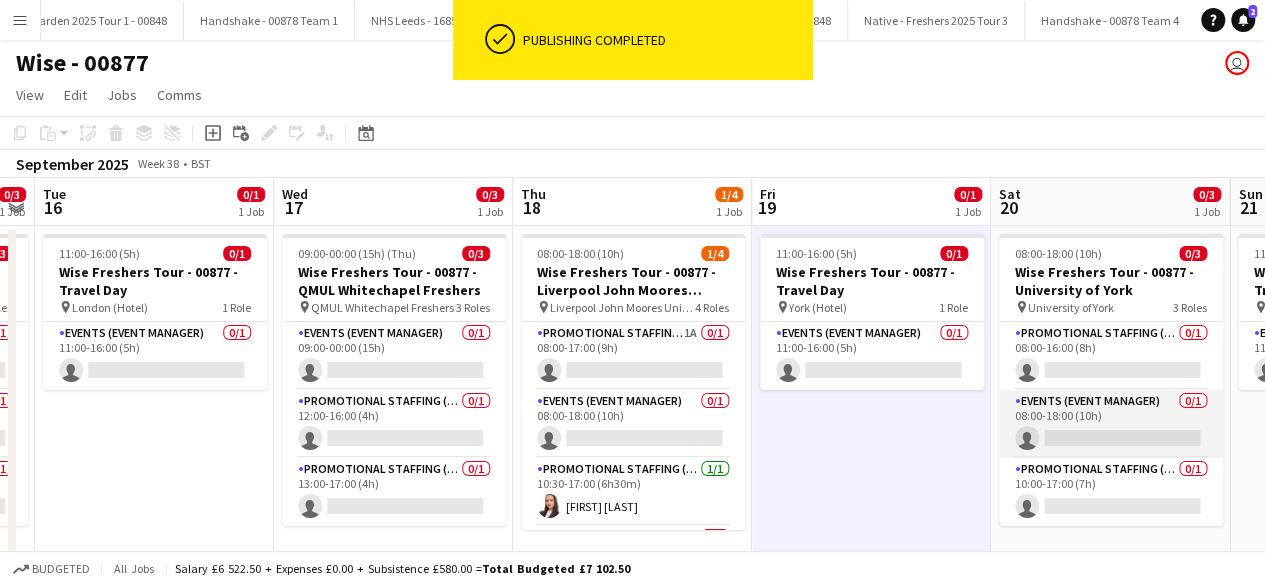 click on "Events (Event Manager)   0/1   08:00-18:00 (10h)
single-neutral-actions" at bounding box center (1111, 424) 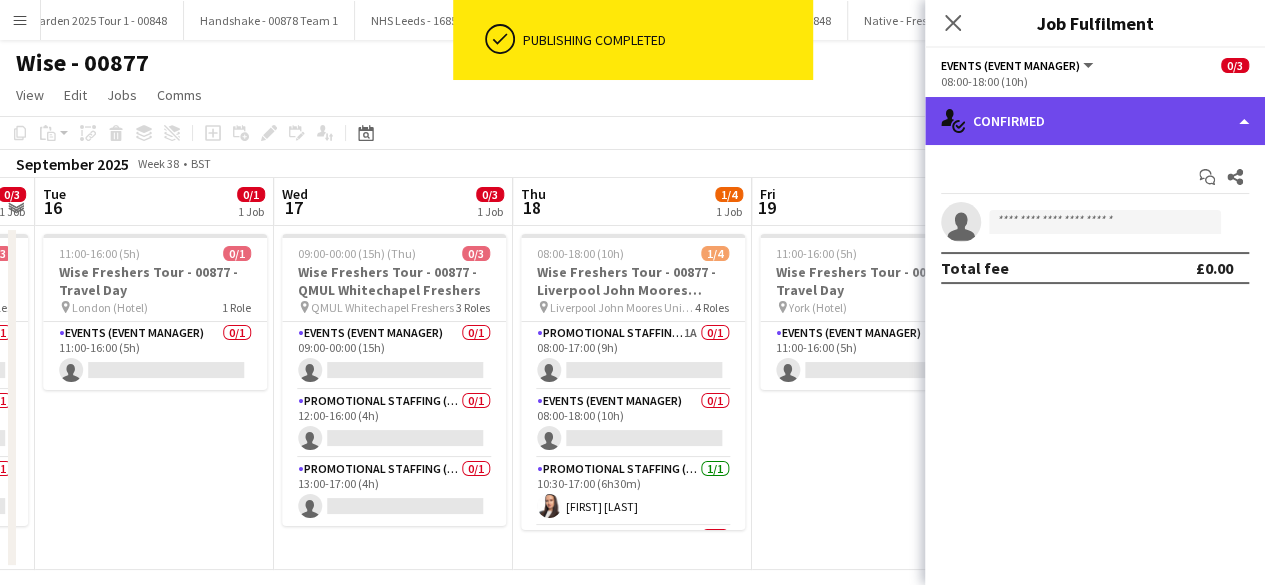 click on "single-neutral-actions-check-2
Confirmed" 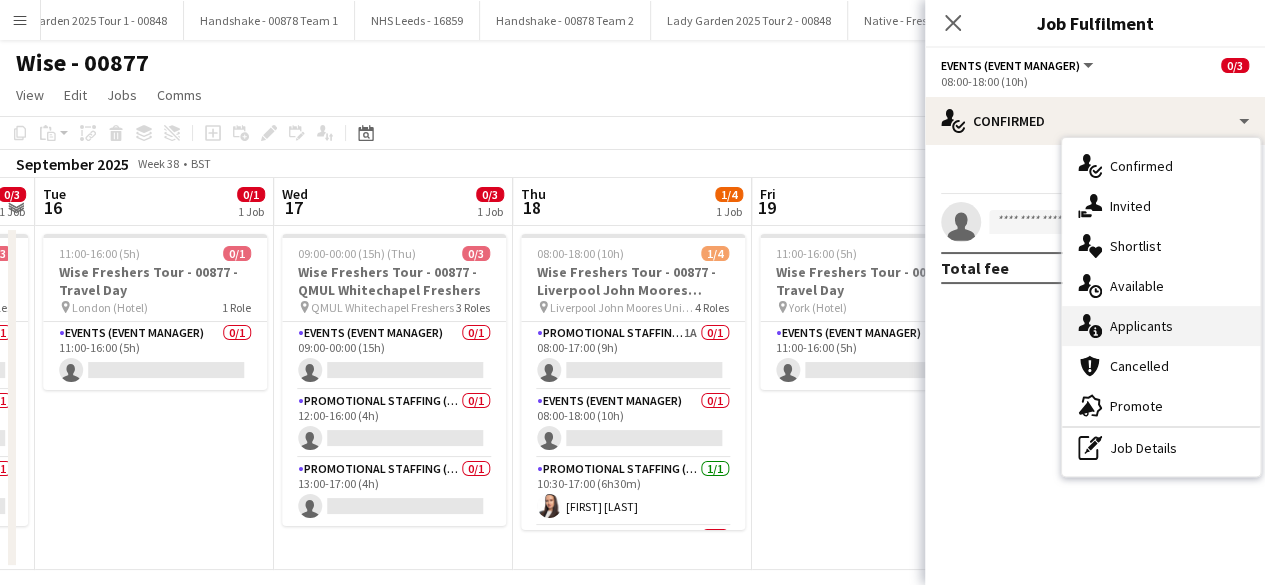 click on "single-neutral-actions-information
Applicants" at bounding box center (1161, 326) 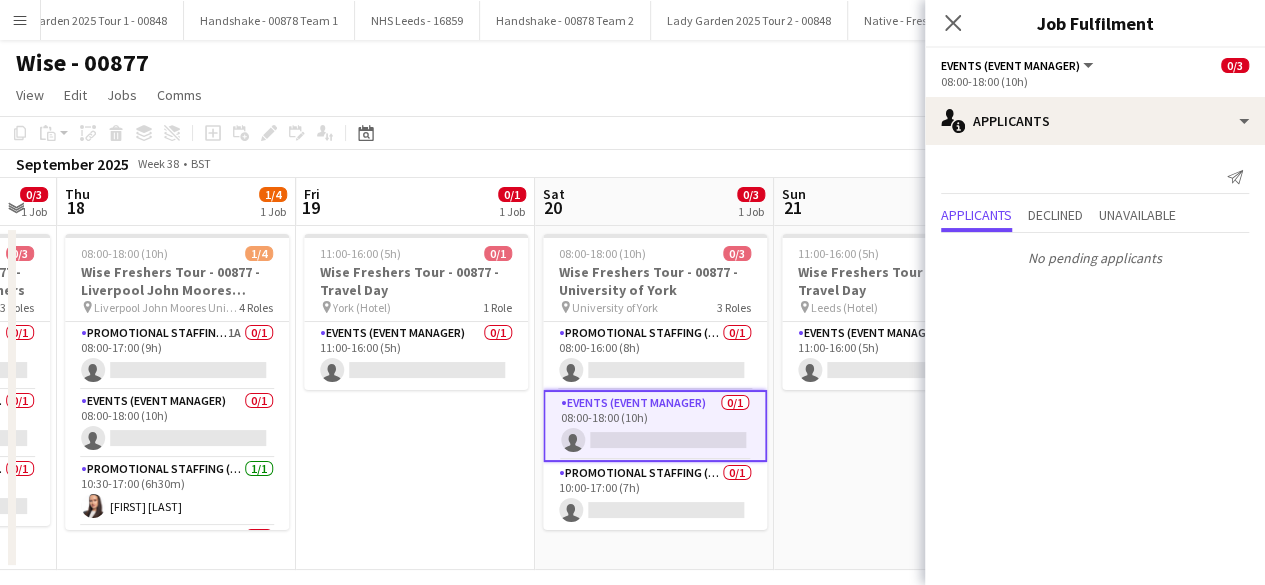 scroll, scrollTop: 0, scrollLeft: 672, axis: horizontal 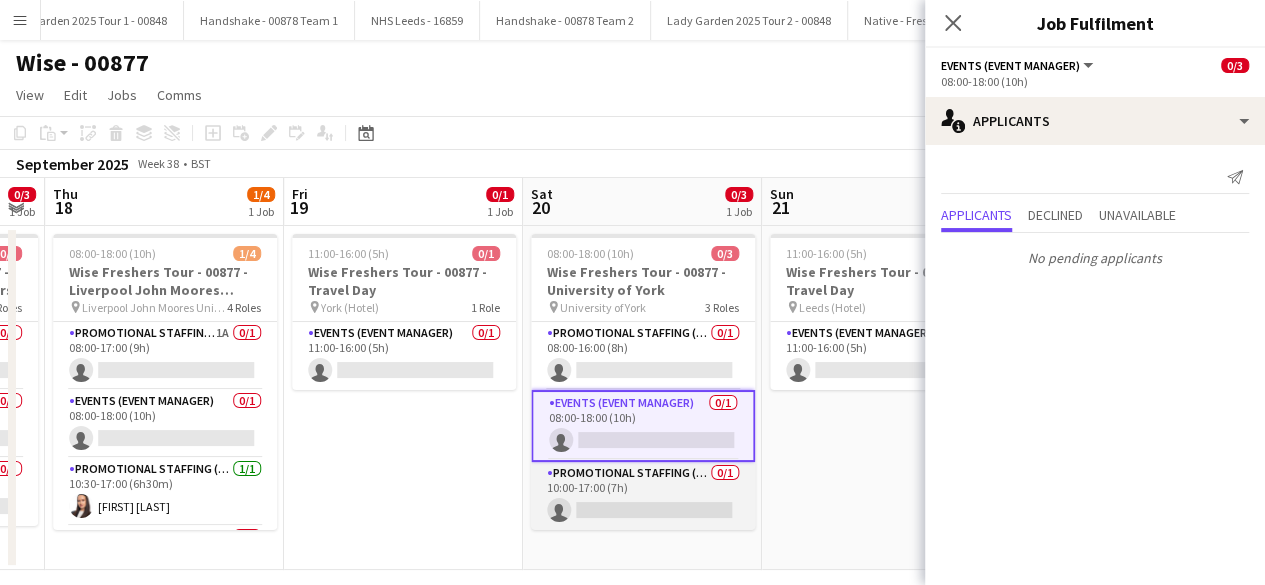 click on "Promotional Staffing (Brand Ambassadors)   0/1   10:00-17:00 (7h)
single-neutral-actions" at bounding box center (643, 496) 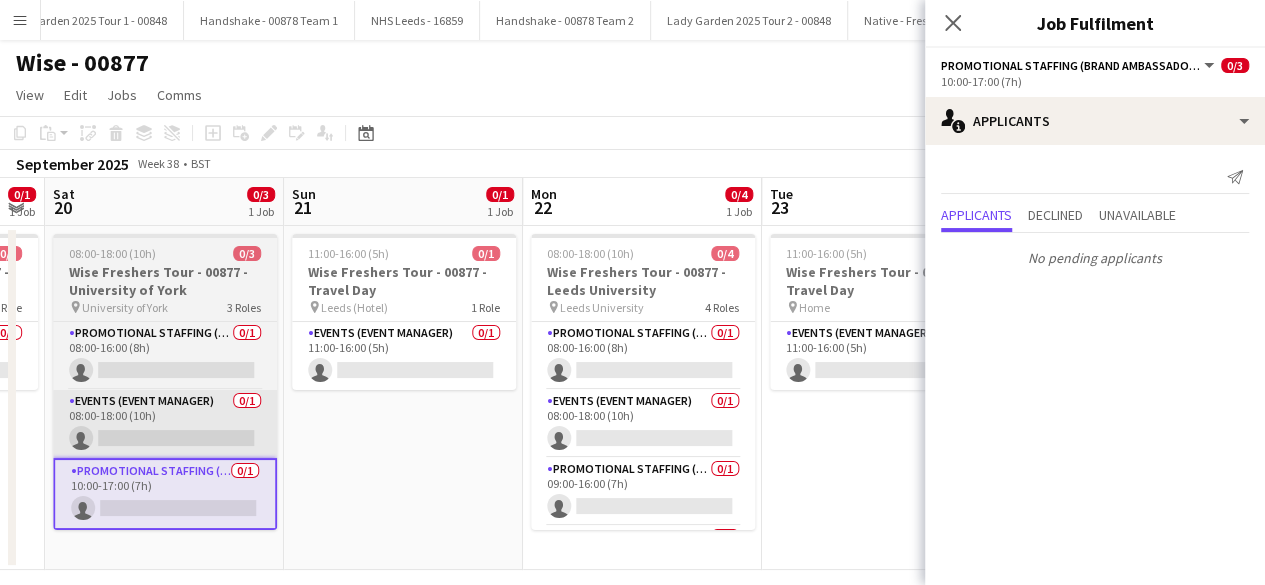 scroll, scrollTop: 0, scrollLeft: 786, axis: horizontal 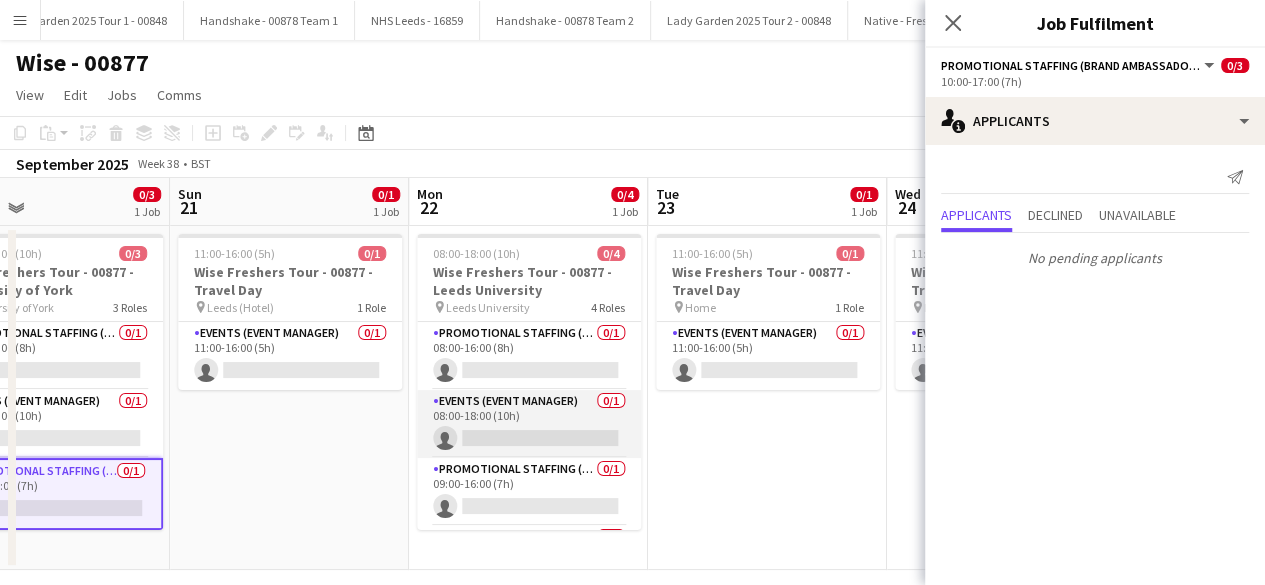 click on "Events (Event Manager)   0/1   08:00-18:00 (10h)
single-neutral-actions" at bounding box center (529, 424) 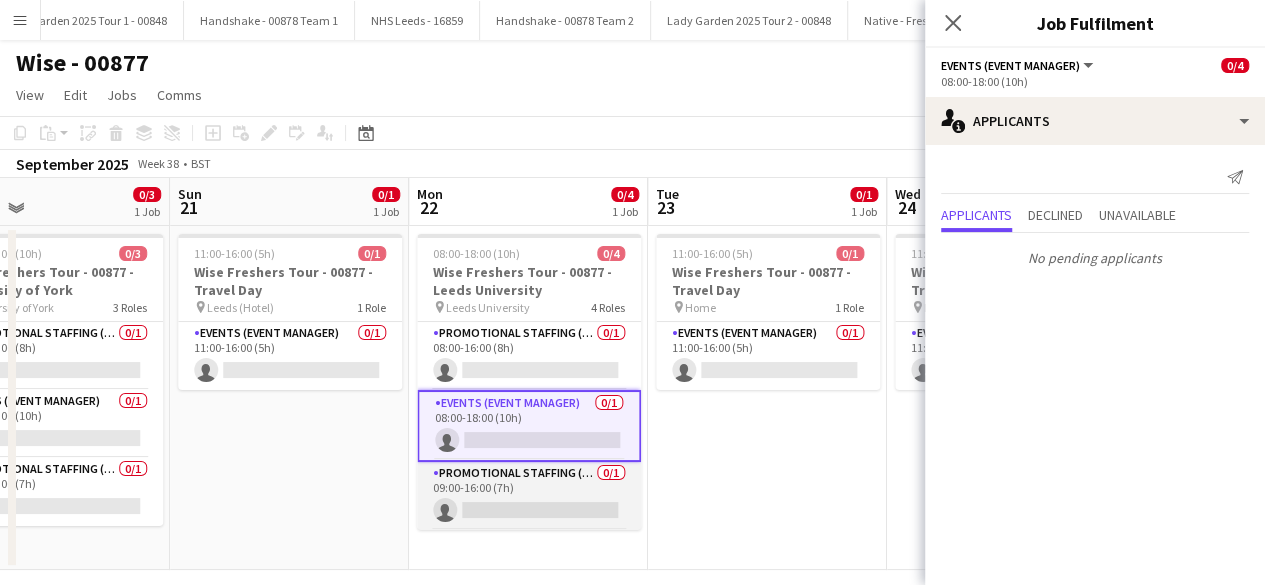 click on "Promotional Staffing (Brand Ambassadors)   0/1   09:00-16:00 (7h)
single-neutral-actions" at bounding box center (529, 496) 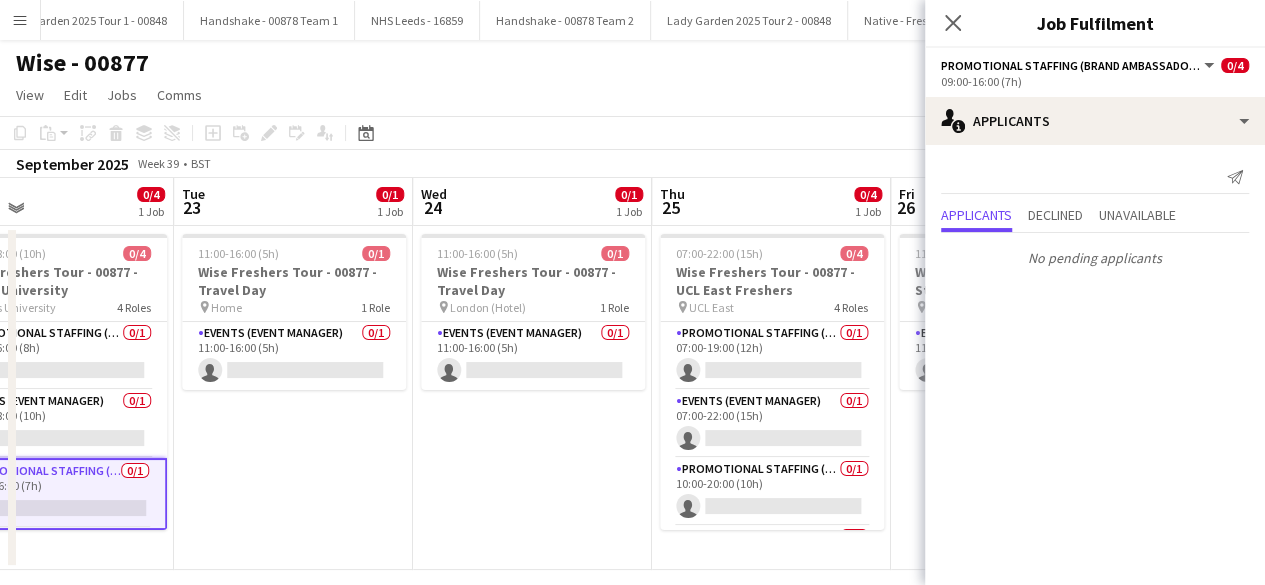 scroll, scrollTop: 0, scrollLeft: 782, axis: horizontal 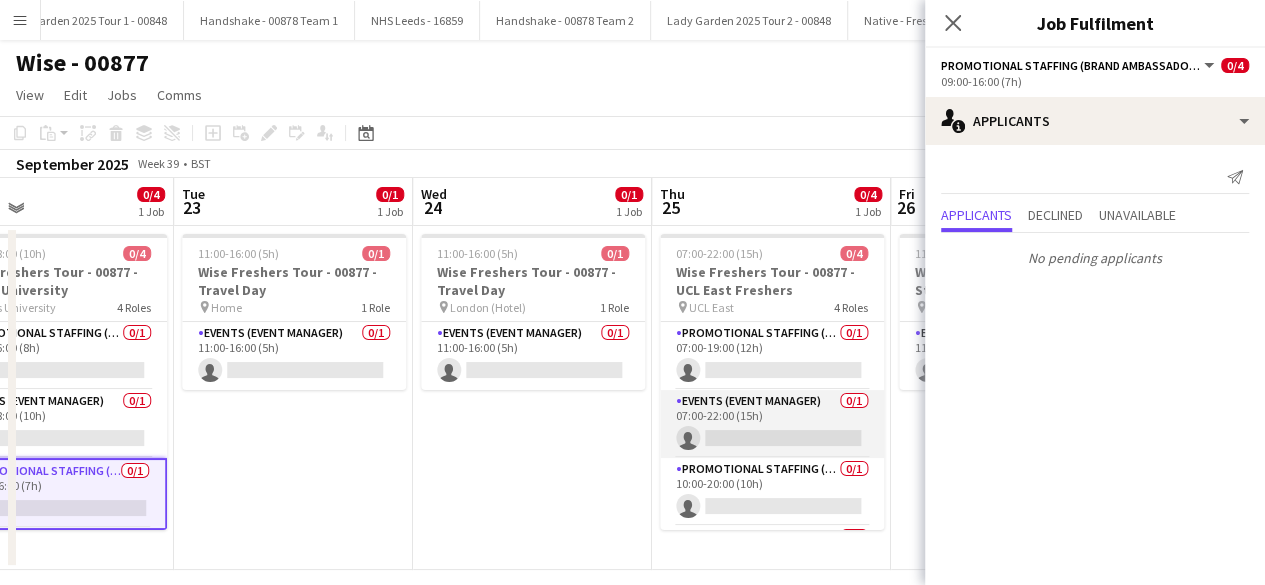 click on "Events (Event Manager)   0/1   07:00-22:00 (15h)
single-neutral-actions" at bounding box center (772, 424) 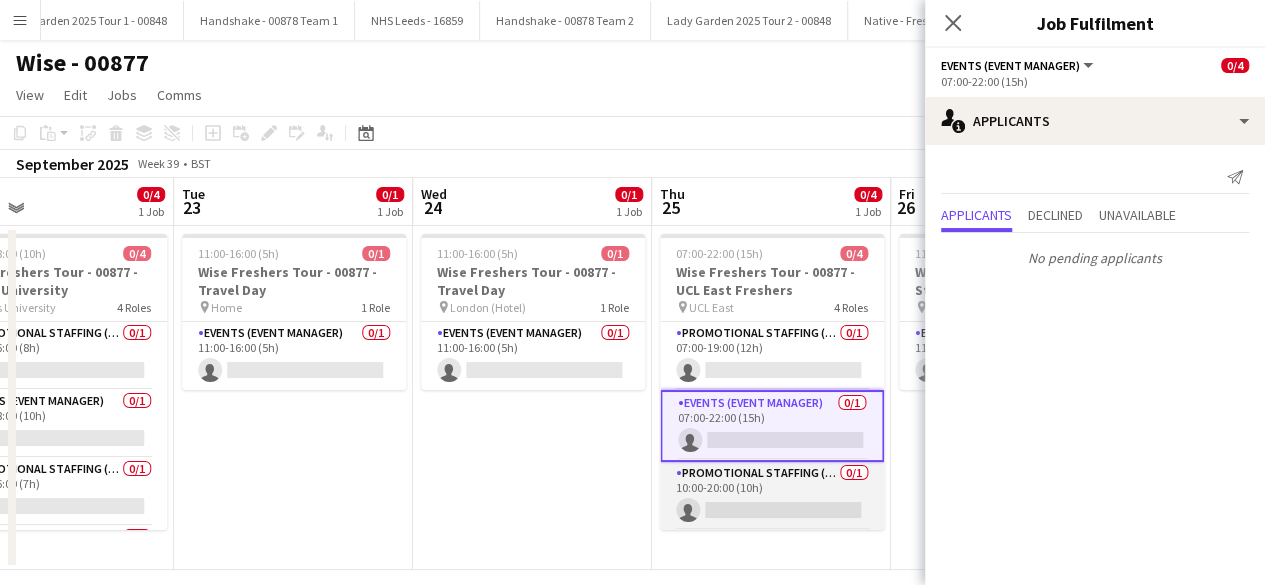 click on "Promotional Staffing (Brand Ambassadors)   0/1   10:00-20:00 (10h)
single-neutral-actions" at bounding box center [772, 496] 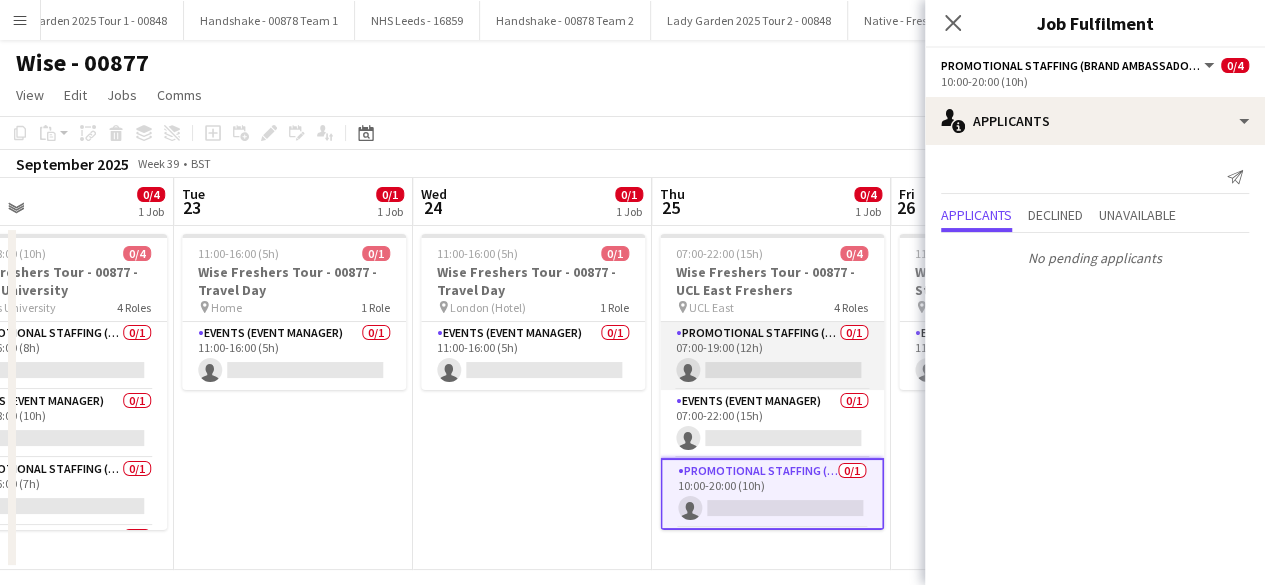 click on "Promotional Staffing (Brand Ambassadors)   0/1   07:00-19:00 (12h)
single-neutral-actions" at bounding box center [772, 356] 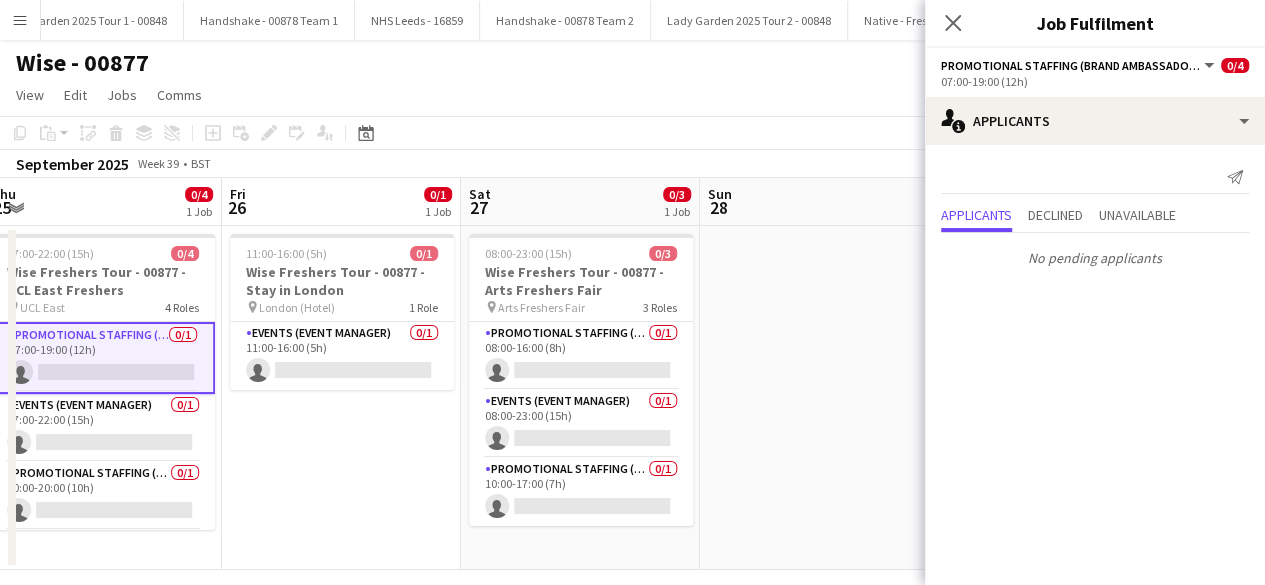 scroll, scrollTop: 0, scrollLeft: 508, axis: horizontal 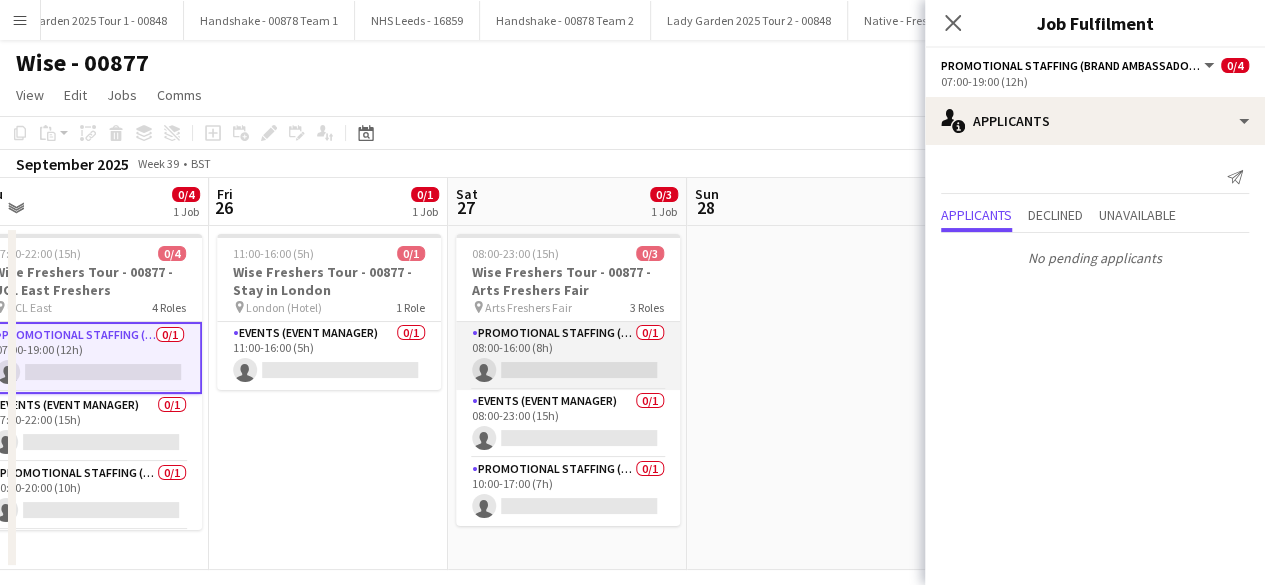 click on "Promotional Staffing (Brand Ambassadors)   0/1   08:00-16:00 (8h)
single-neutral-actions" at bounding box center [568, 356] 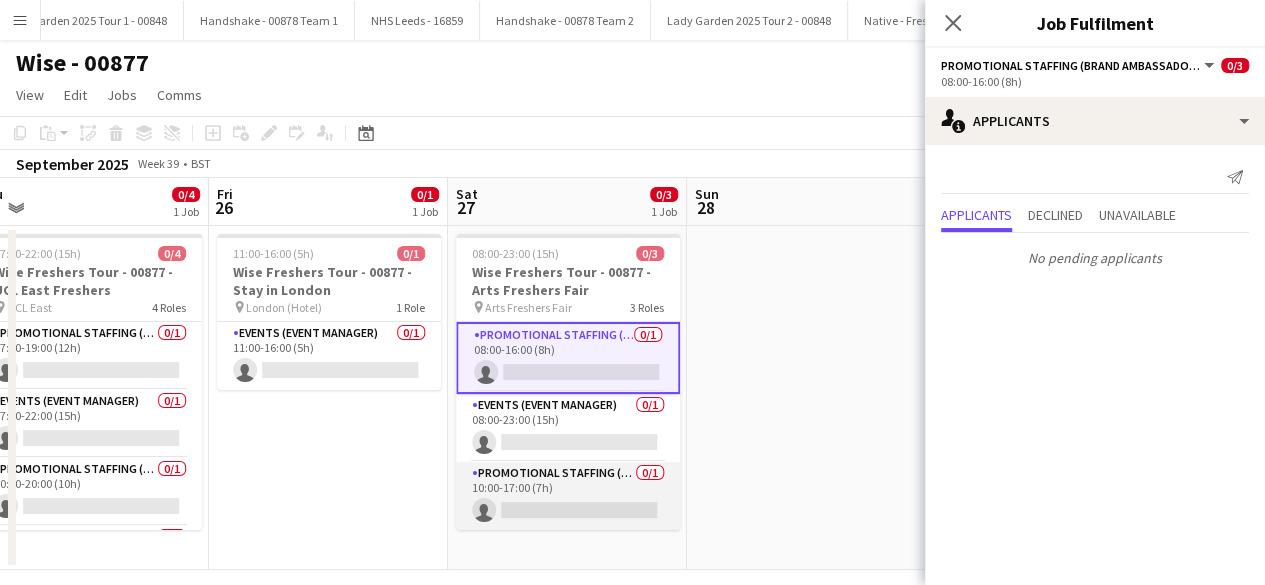 click on "Promotional Staffing (Brand Ambassadors)   0/1   10:00-17:00 (7h)
single-neutral-actions" at bounding box center (568, 496) 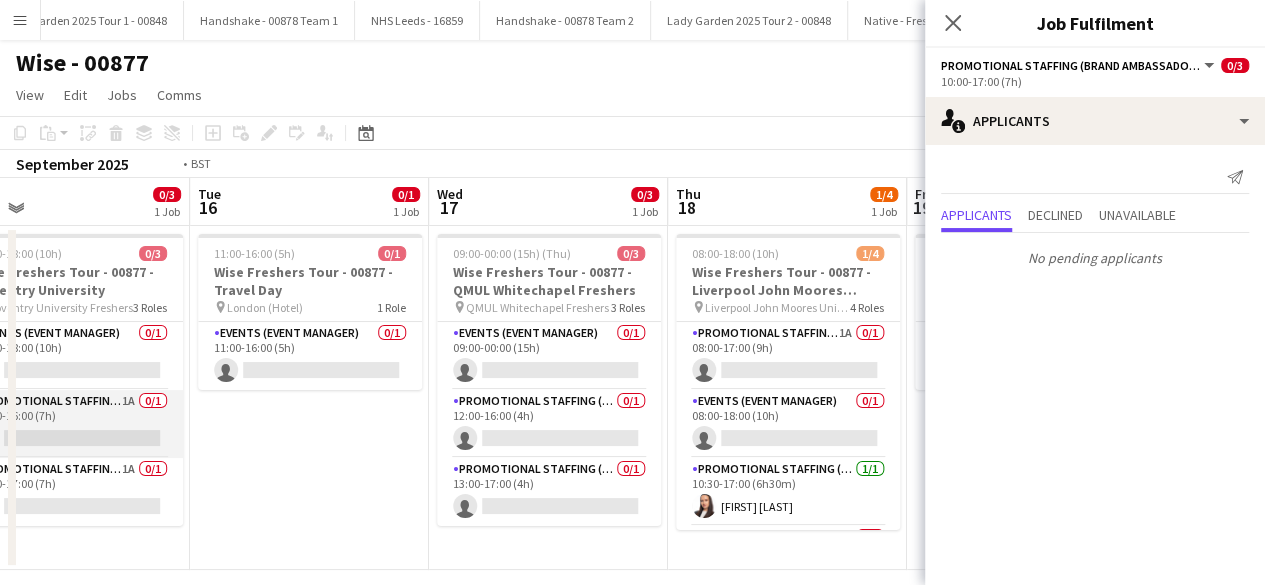 scroll, scrollTop: 0, scrollLeft: 492, axis: horizontal 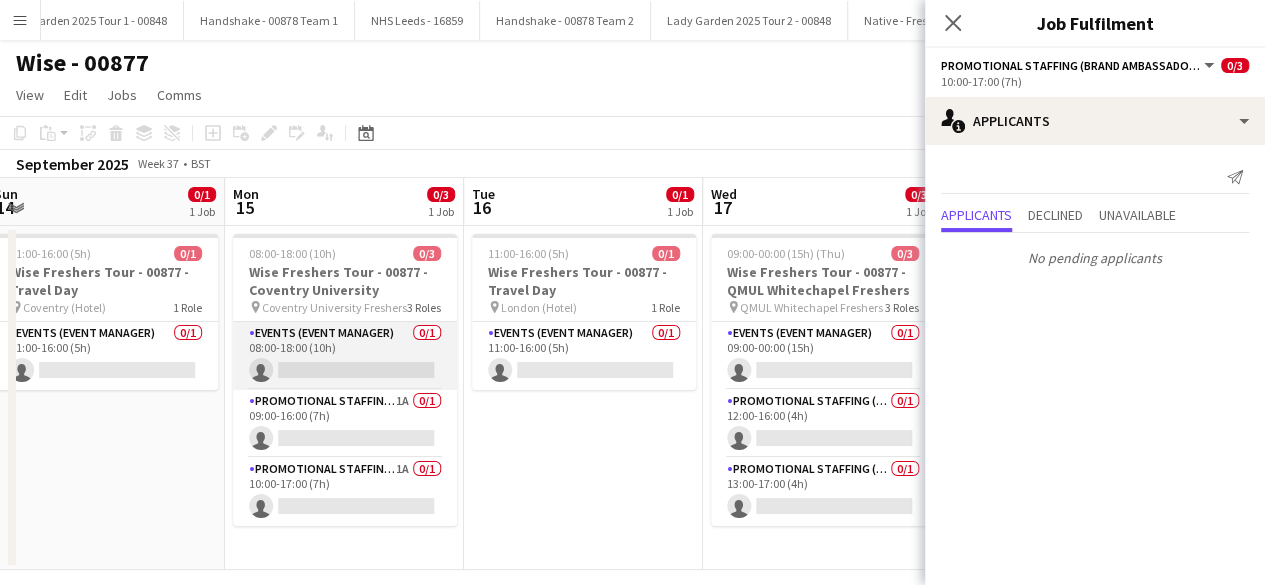 click on "Events (Event Manager)   0/1   08:00-18:00 (10h)
single-neutral-actions" at bounding box center [345, 356] 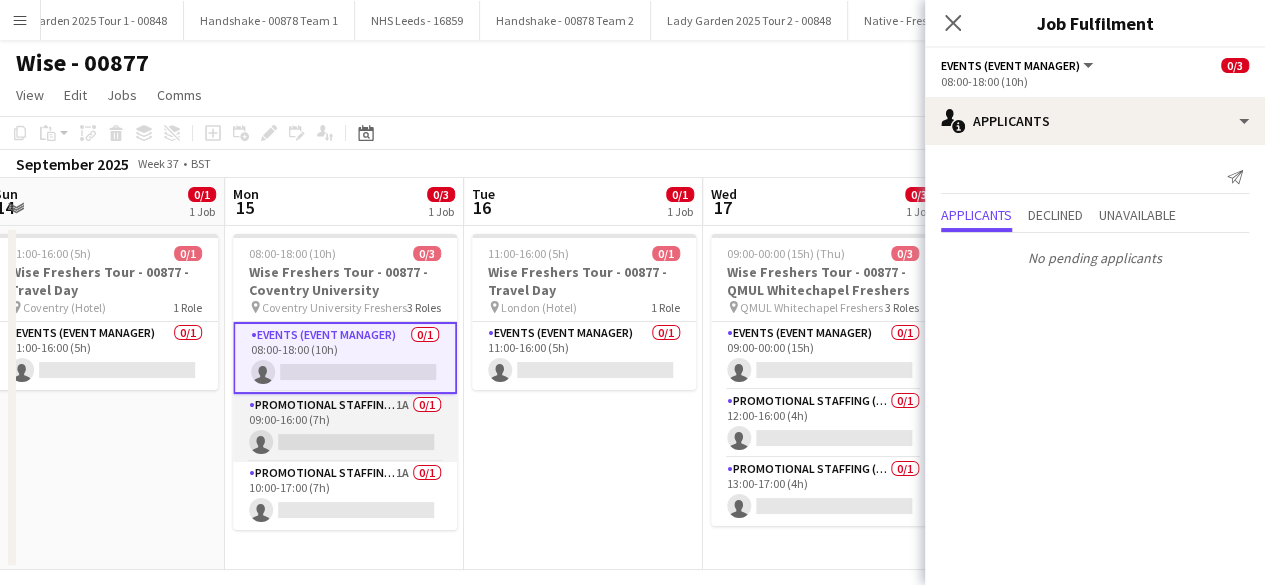 click on "Promotional Staffing (Brand Ambassadors)   1A   0/1   09:00-16:00 (7h)
single-neutral-actions" at bounding box center [345, 428] 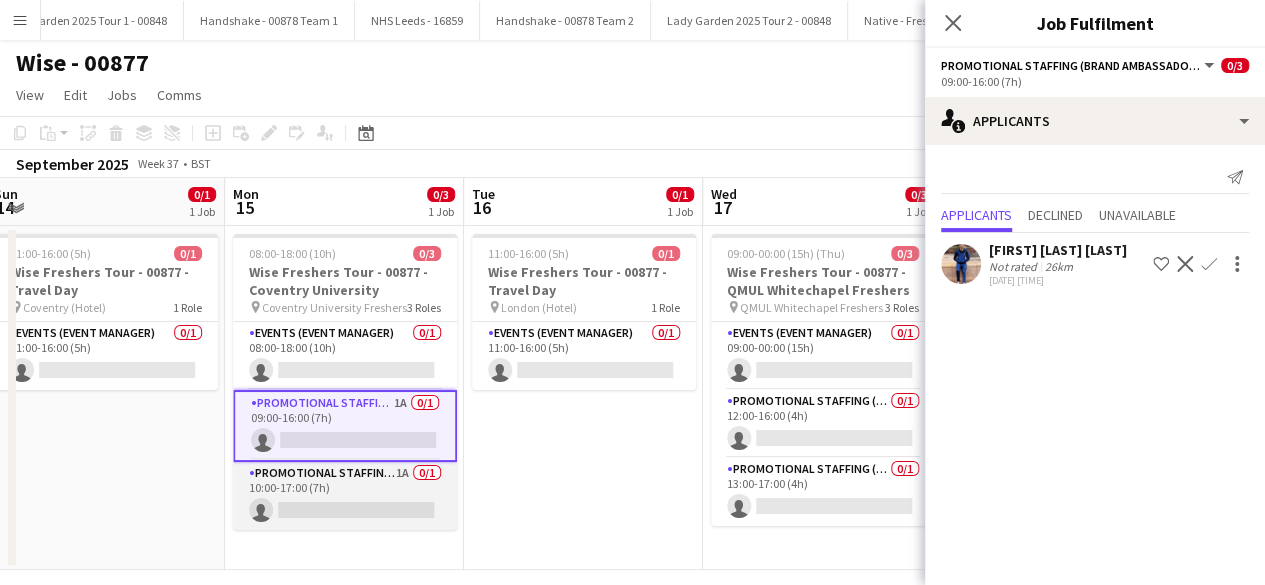 click on "Promotional Staffing (Brand Ambassadors)   1A   0/1   10:00-17:00 (7h)
single-neutral-actions" at bounding box center [345, 496] 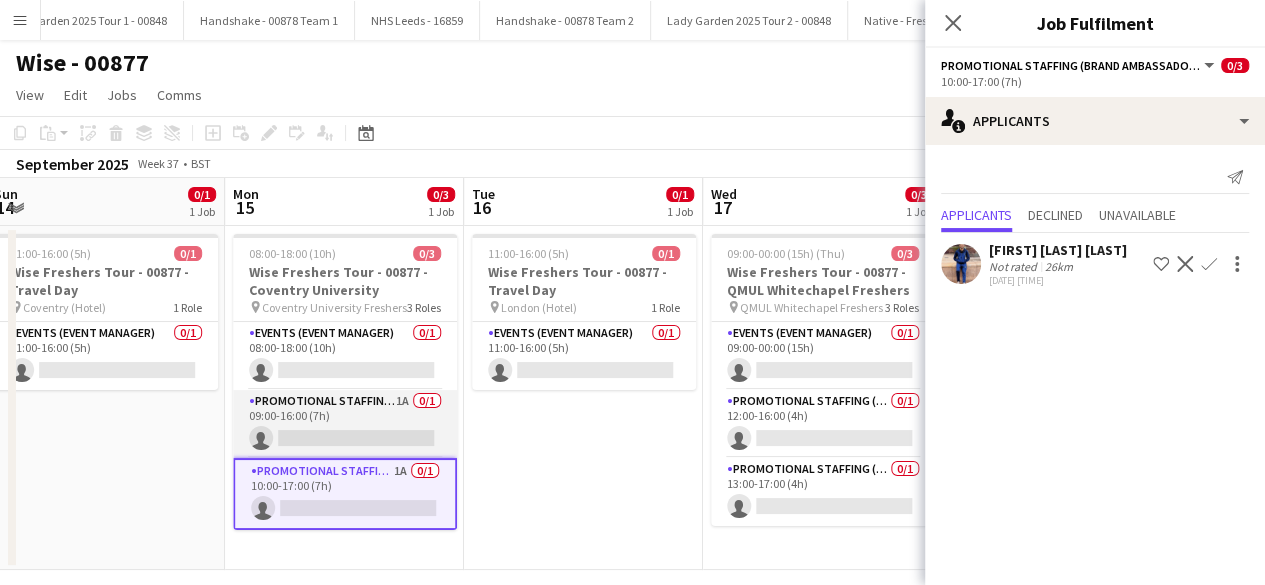 click on "Promotional Staffing (Brand Ambassadors)   1A   0/1   09:00-16:00 (7h)
single-neutral-actions" at bounding box center [345, 424] 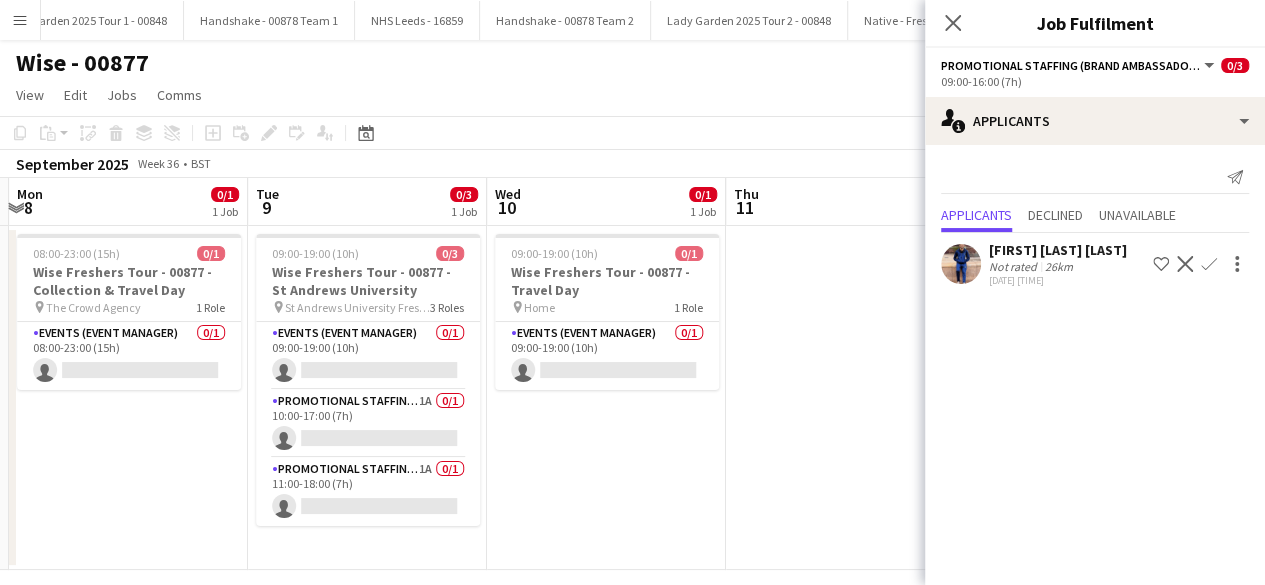 scroll, scrollTop: 0, scrollLeft: 468, axis: horizontal 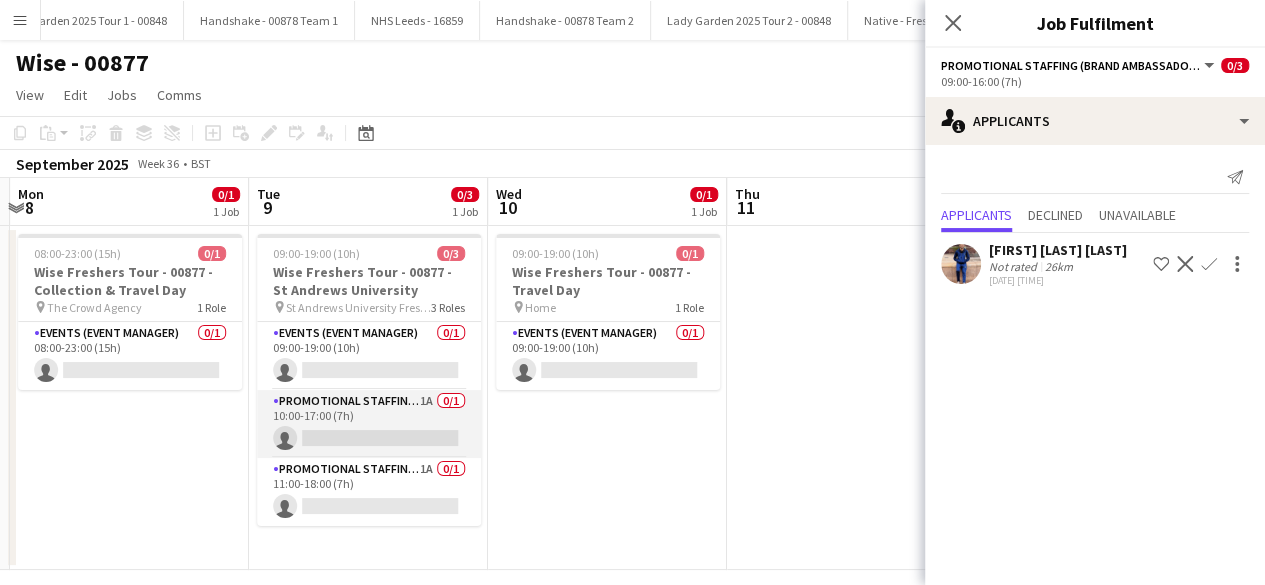 click on "Promotional Staffing (Brand Ambassadors)   1A   0/1   10:00-17:00 (7h)
single-neutral-actions" at bounding box center (369, 424) 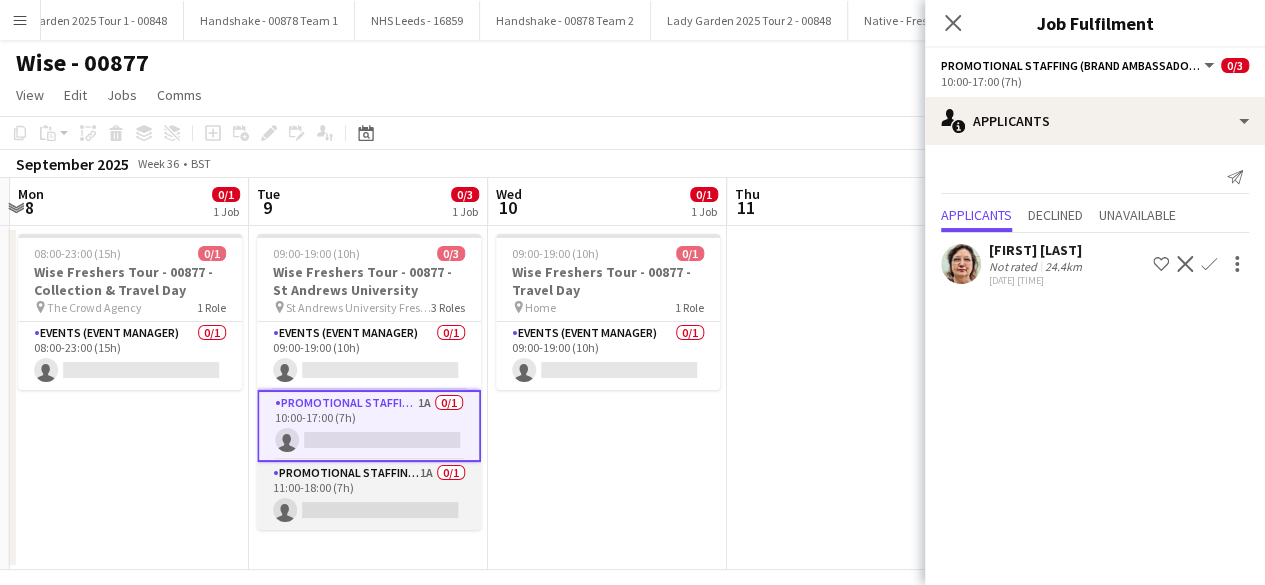 click on "Promotional Staffing (Brand Ambassadors)   1A   0/1   11:00-18:00 (7h)
single-neutral-actions" at bounding box center (369, 496) 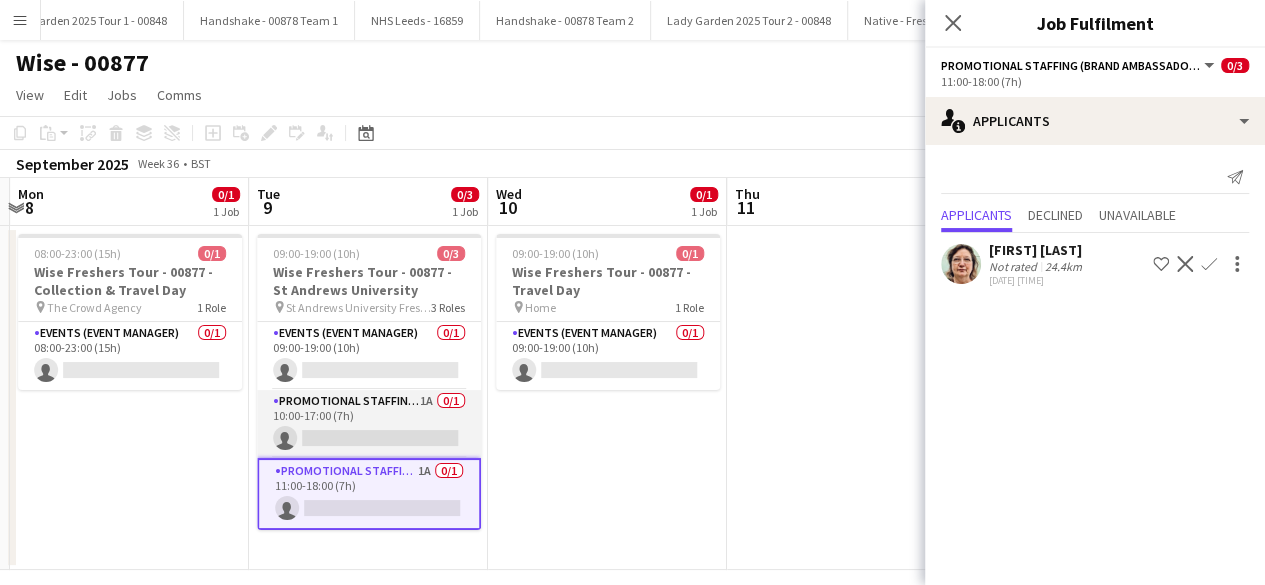 click on "Promotional Staffing (Brand Ambassadors)   1A   0/1   10:00-17:00 (7h)
single-neutral-actions" at bounding box center (369, 424) 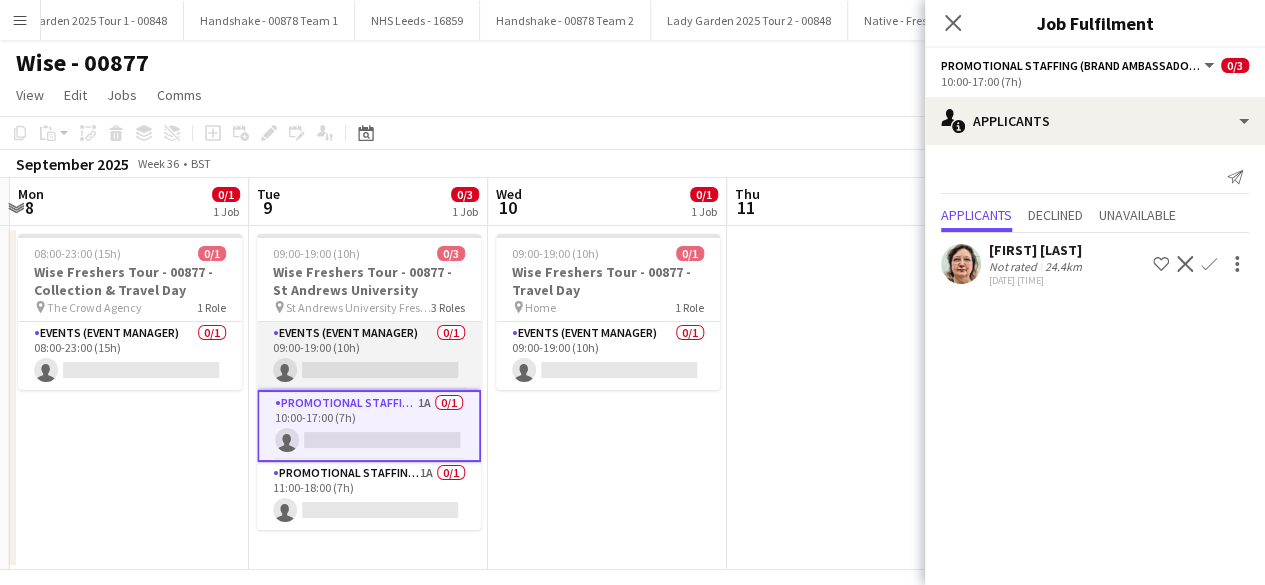 click on "Events (Event Manager)   0/1   09:00-19:00 (10h)
single-neutral-actions" at bounding box center (369, 356) 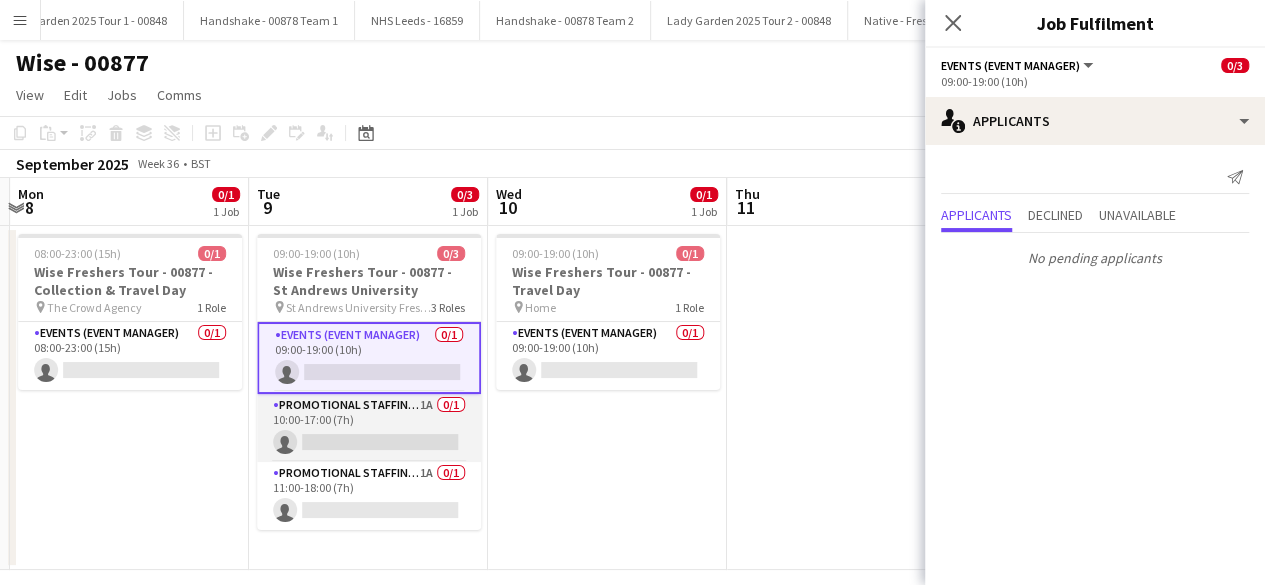 click on "Promotional Staffing (Brand Ambassadors)   1A   0/1   10:00-17:00 (7h)
single-neutral-actions" at bounding box center [369, 428] 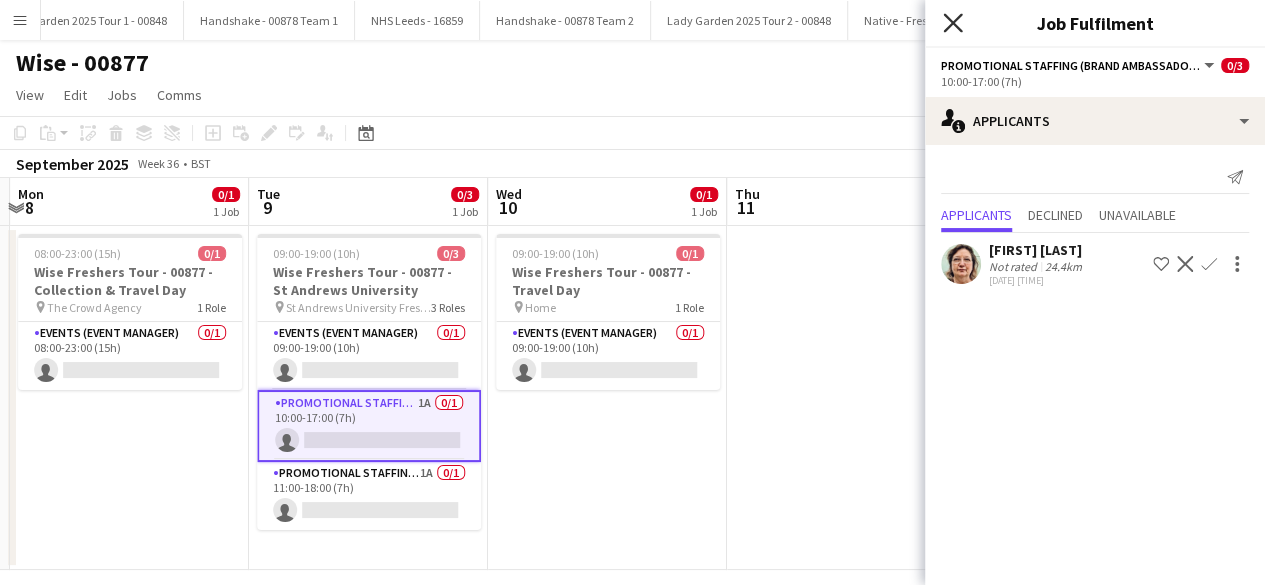 click on "Close pop-in" 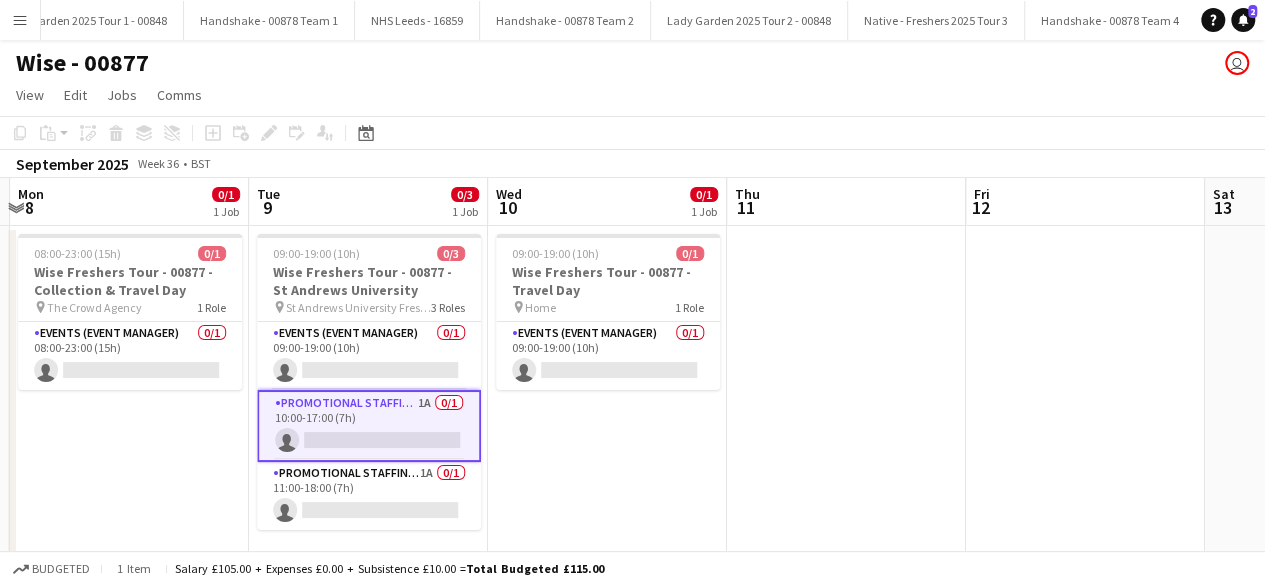 click at bounding box center (846, 398) 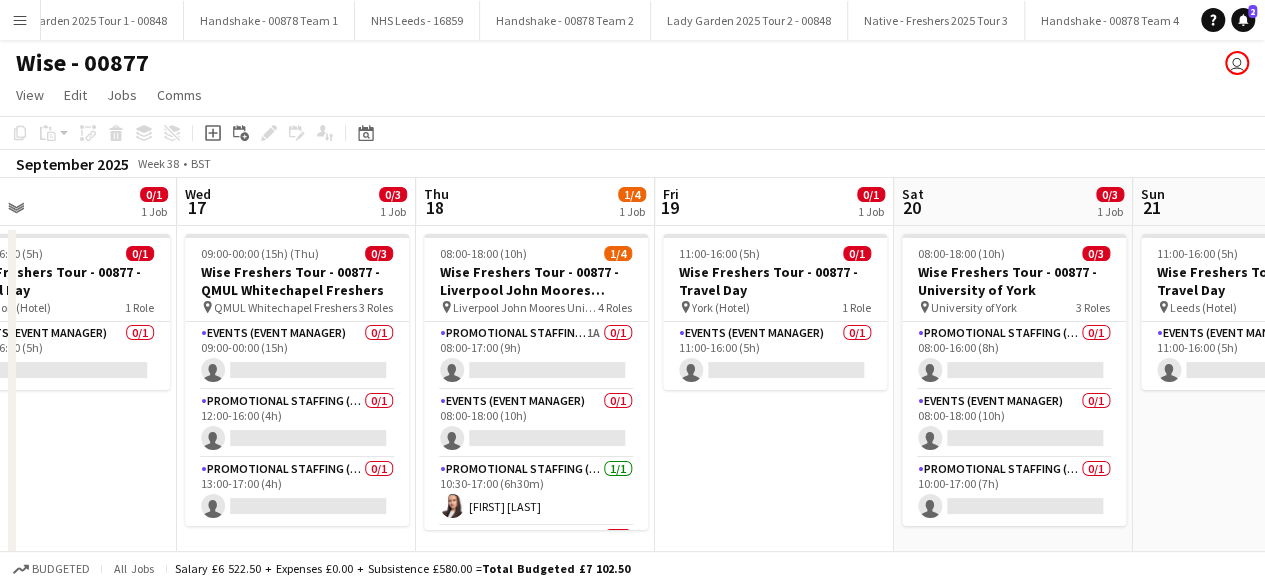 scroll, scrollTop: 0, scrollLeft: 539, axis: horizontal 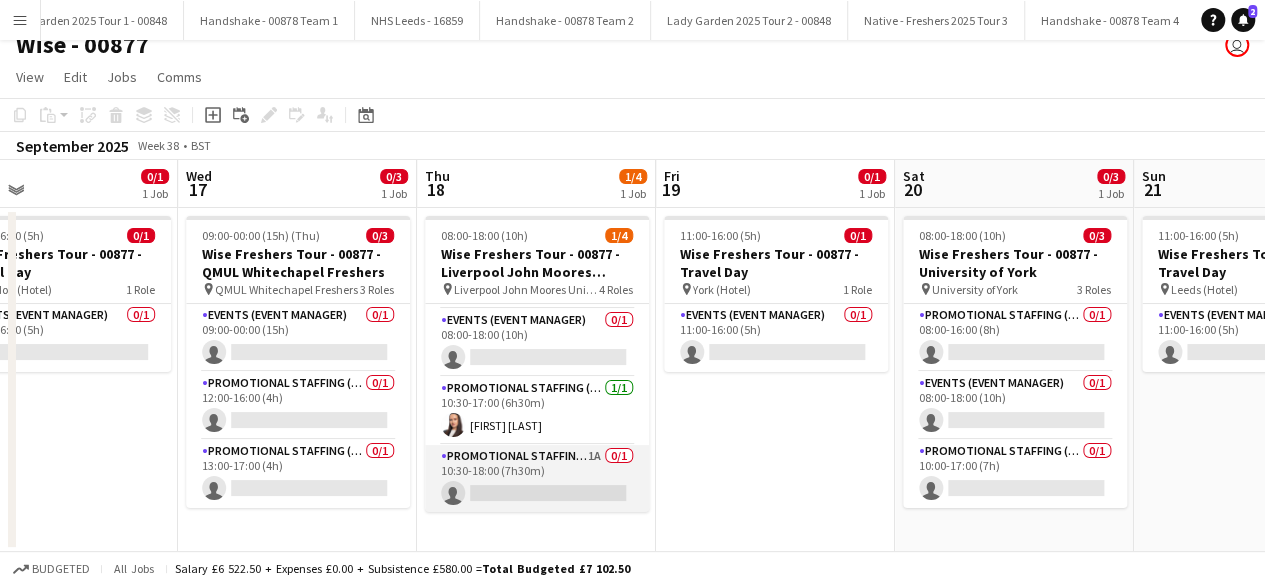 click on "Promotional Staffing (Brand Ambassadors)   1A   0/1   10:30-18:00 (7h30m)
single-neutral-actions" at bounding box center (537, 479) 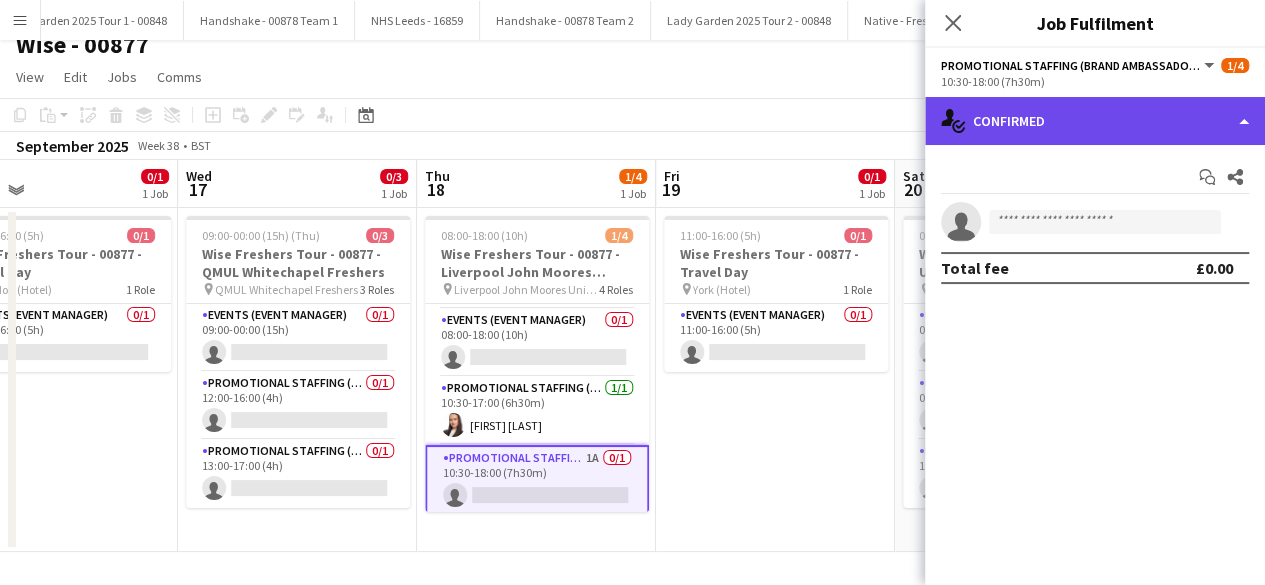 click on "single-neutral-actions-check-2
Confirmed" 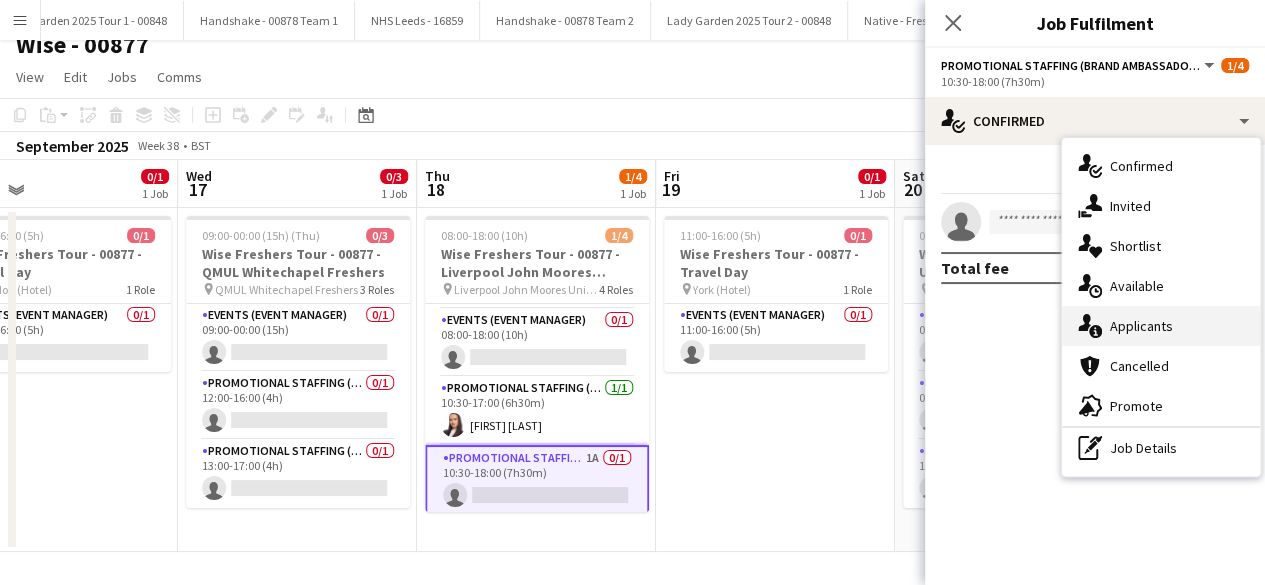 click on "single-neutral-actions-information
Applicants" at bounding box center [1161, 326] 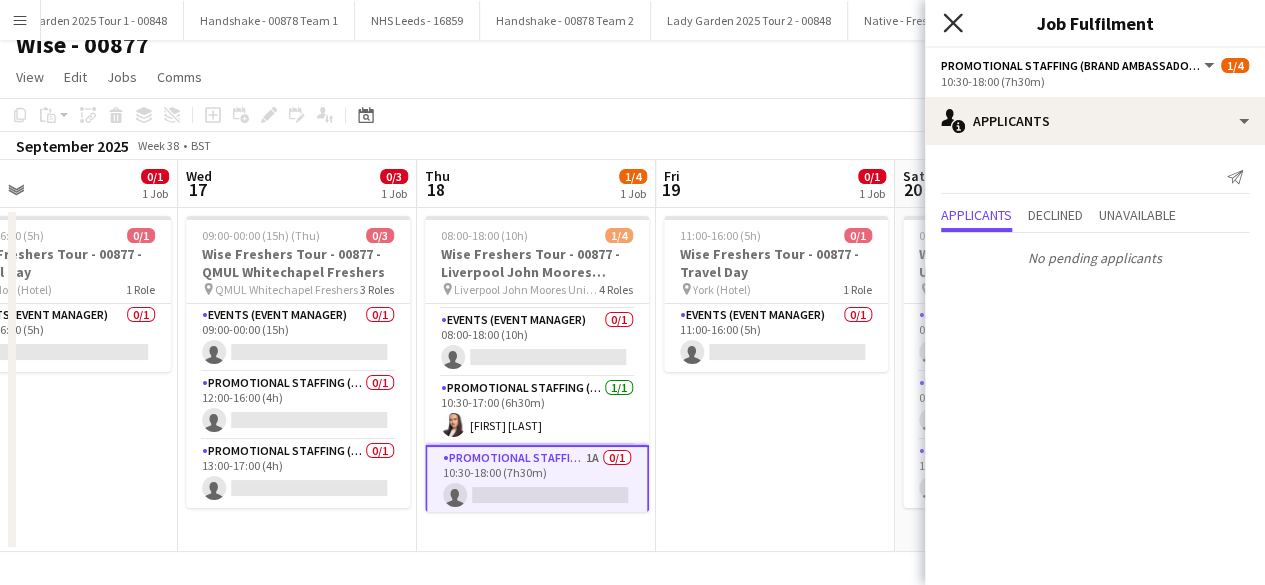 click 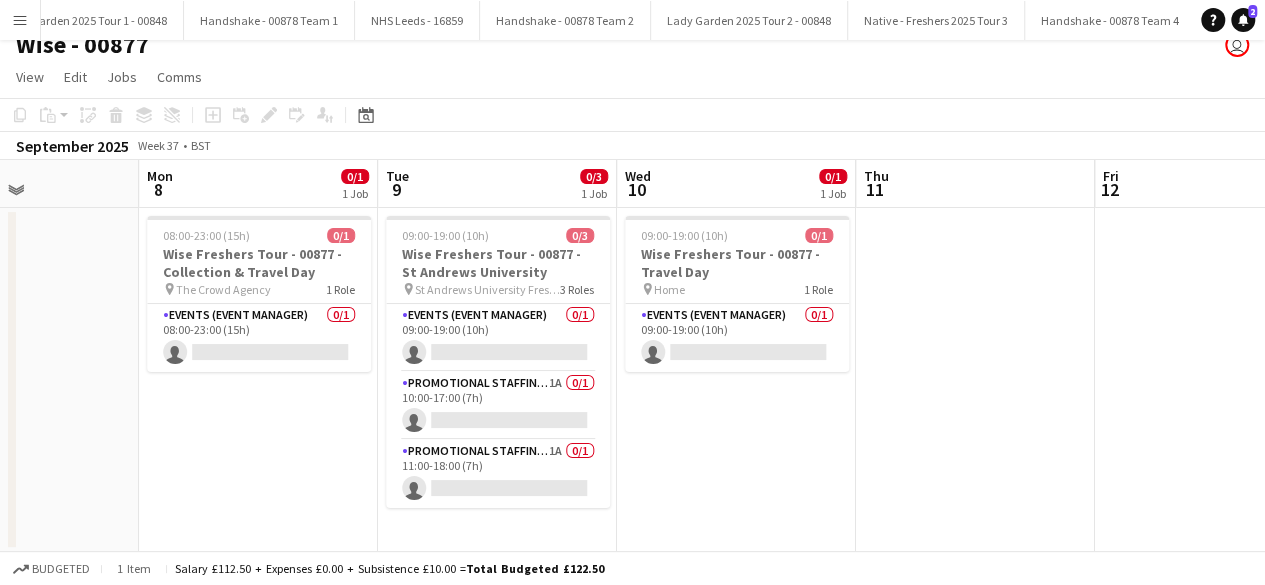 scroll, scrollTop: 0, scrollLeft: 520, axis: horizontal 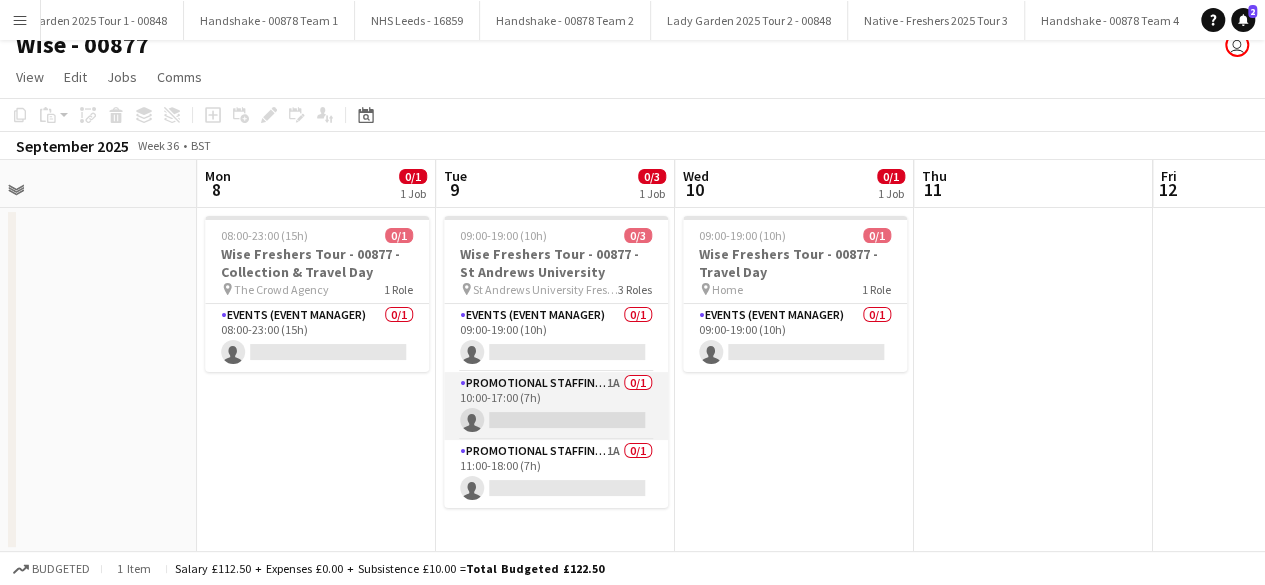 click on "Promotional Staffing (Brand Ambassadors)   1A   0/1   10:00-17:00 (7h)
single-neutral-actions" at bounding box center (556, 406) 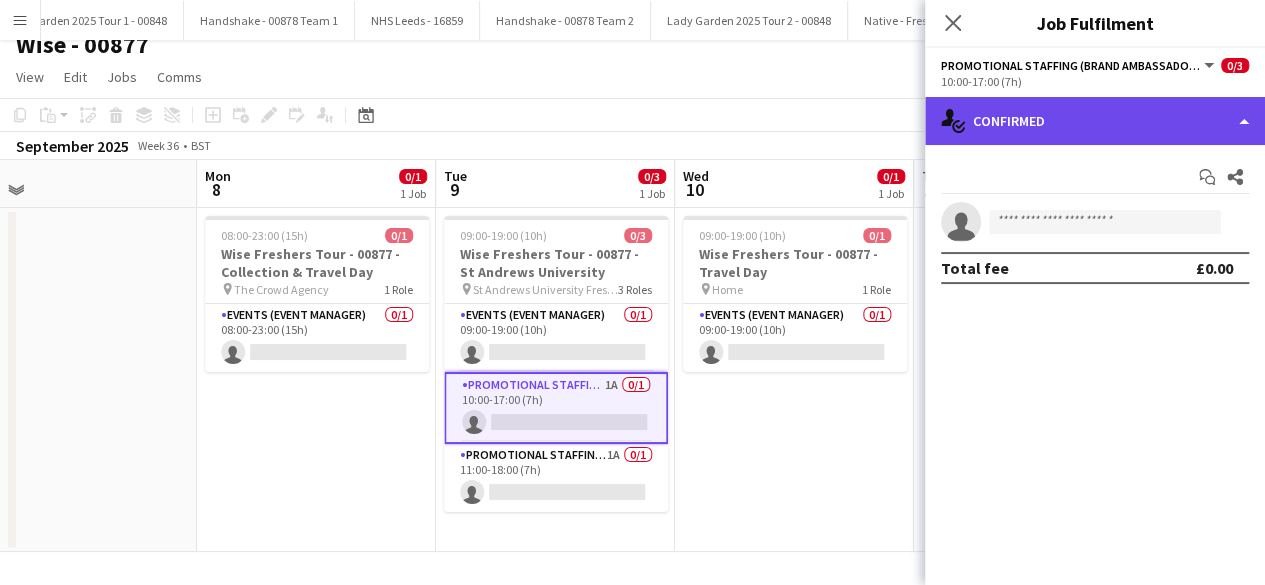 click on "single-neutral-actions-check-2
Confirmed" 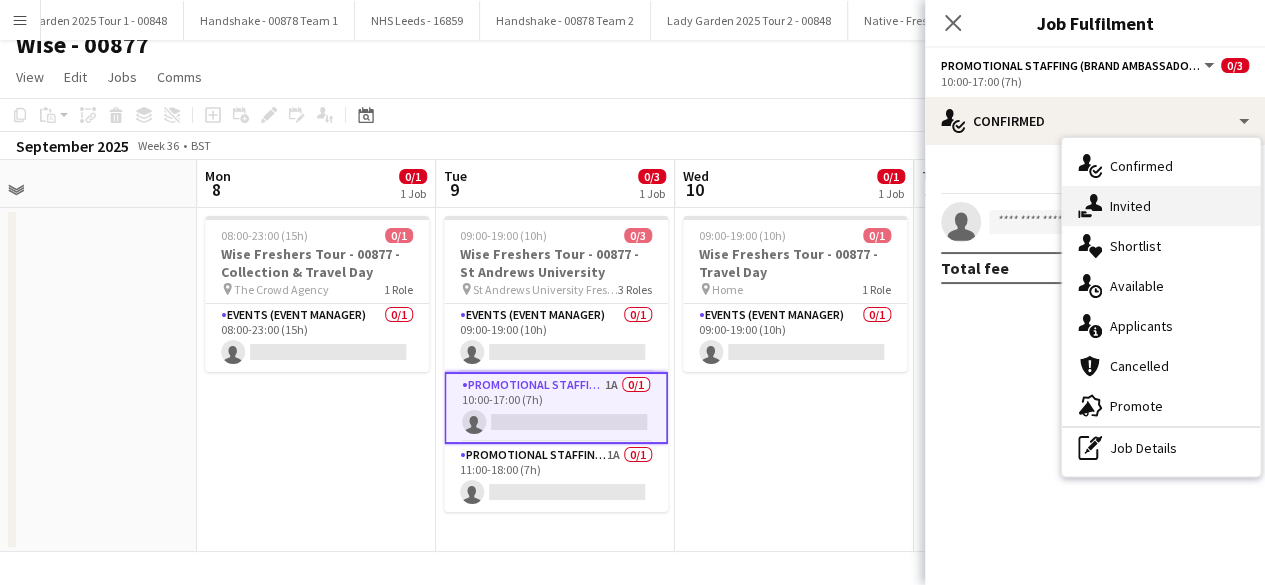 click on "single-neutral-actions-share-1
Invited" at bounding box center (1161, 206) 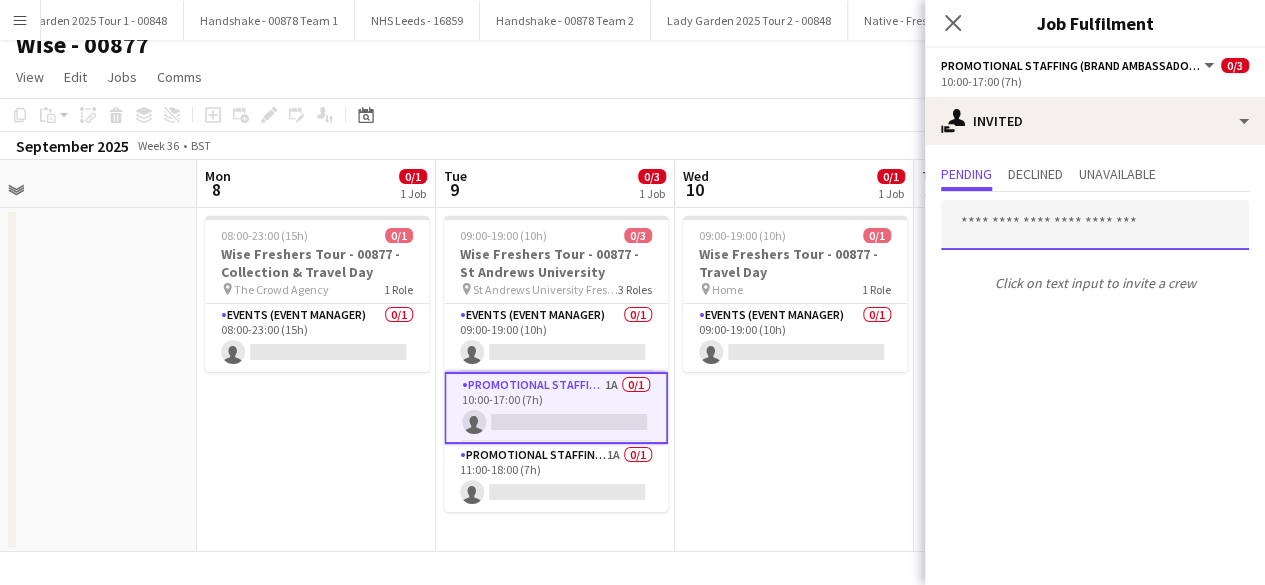 click at bounding box center (1095, 225) 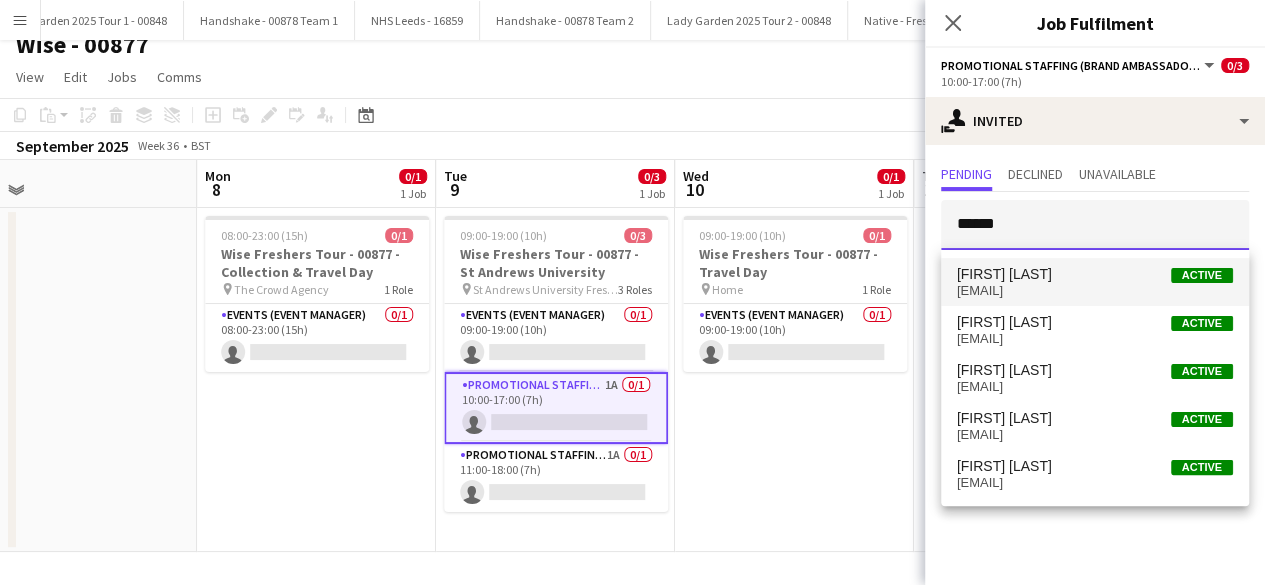 type on "******" 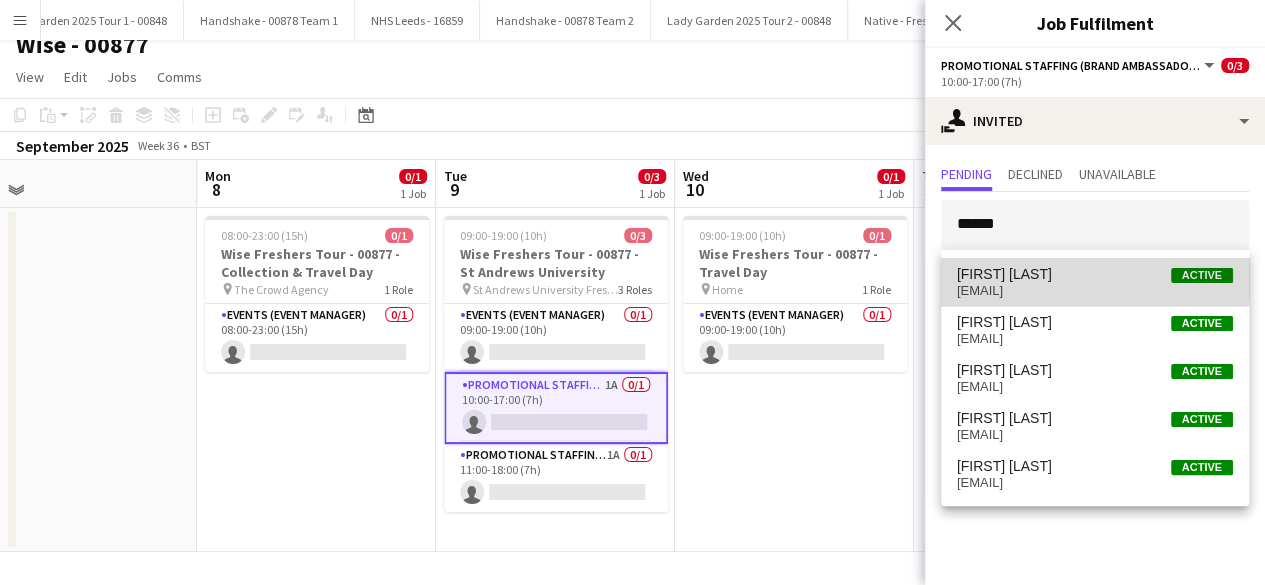 click on "Rachel Adshead-Grant  Active  rladsheadgrant@me.com" at bounding box center [1095, 282] 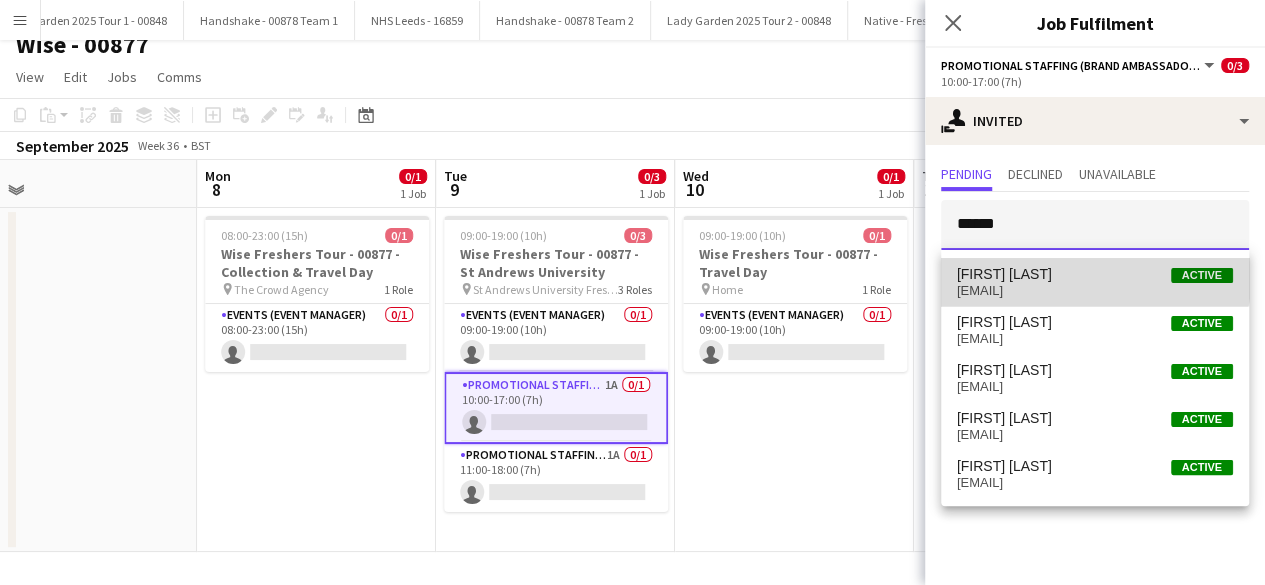 type 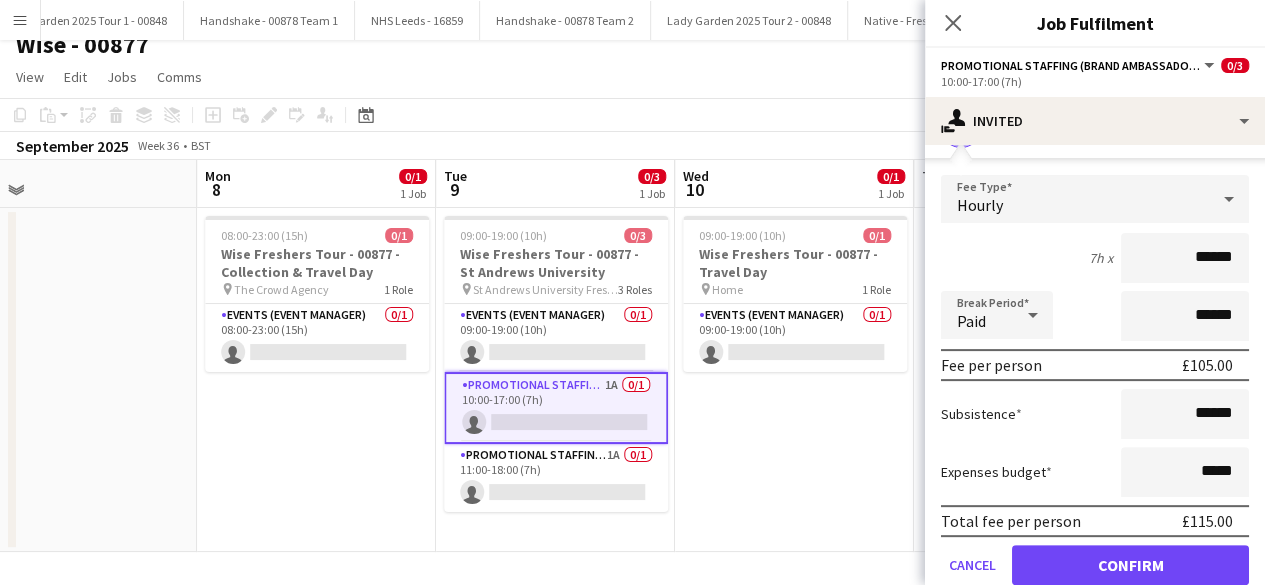 scroll, scrollTop: 200, scrollLeft: 0, axis: vertical 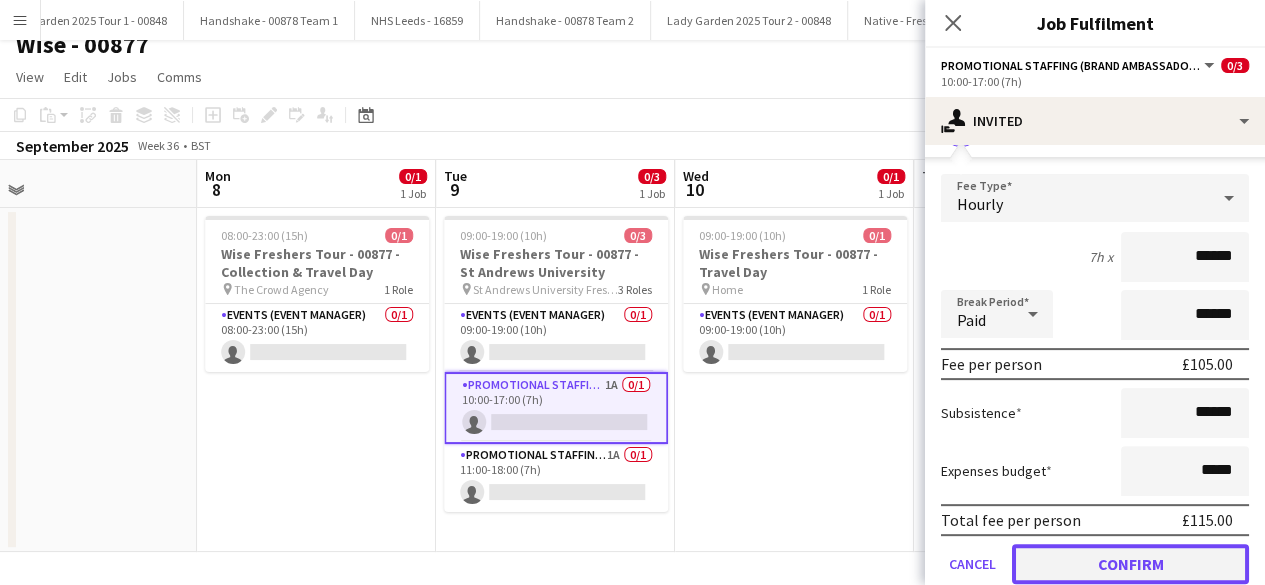 click on "Confirm" 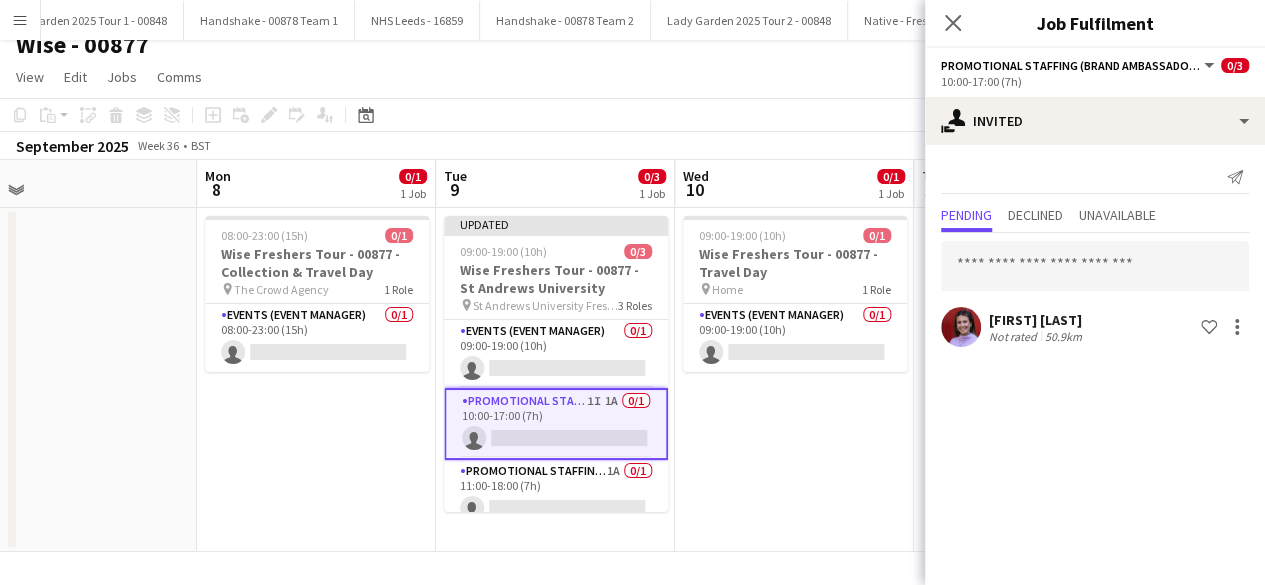 scroll, scrollTop: 0, scrollLeft: 0, axis: both 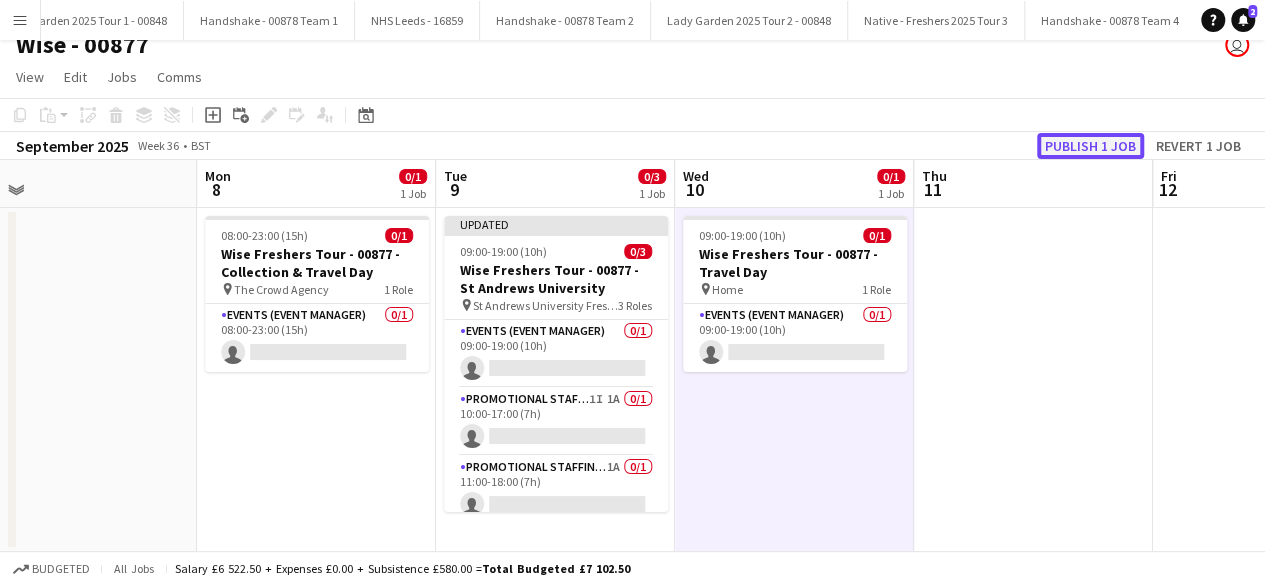 click on "Publish 1 job" 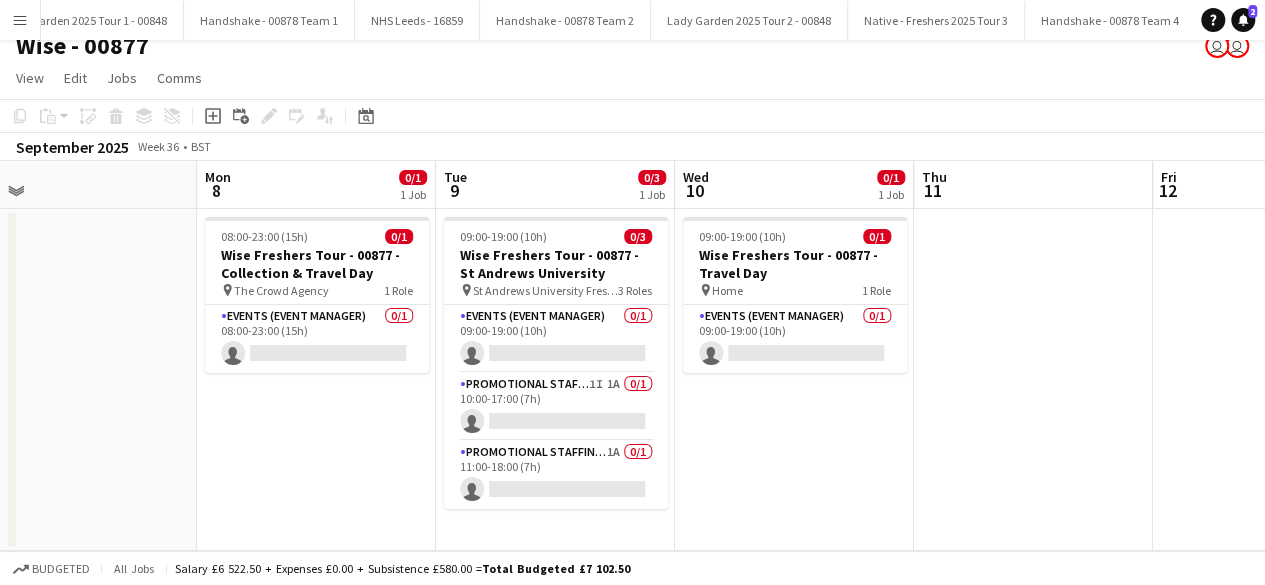 scroll, scrollTop: 0, scrollLeft: 0, axis: both 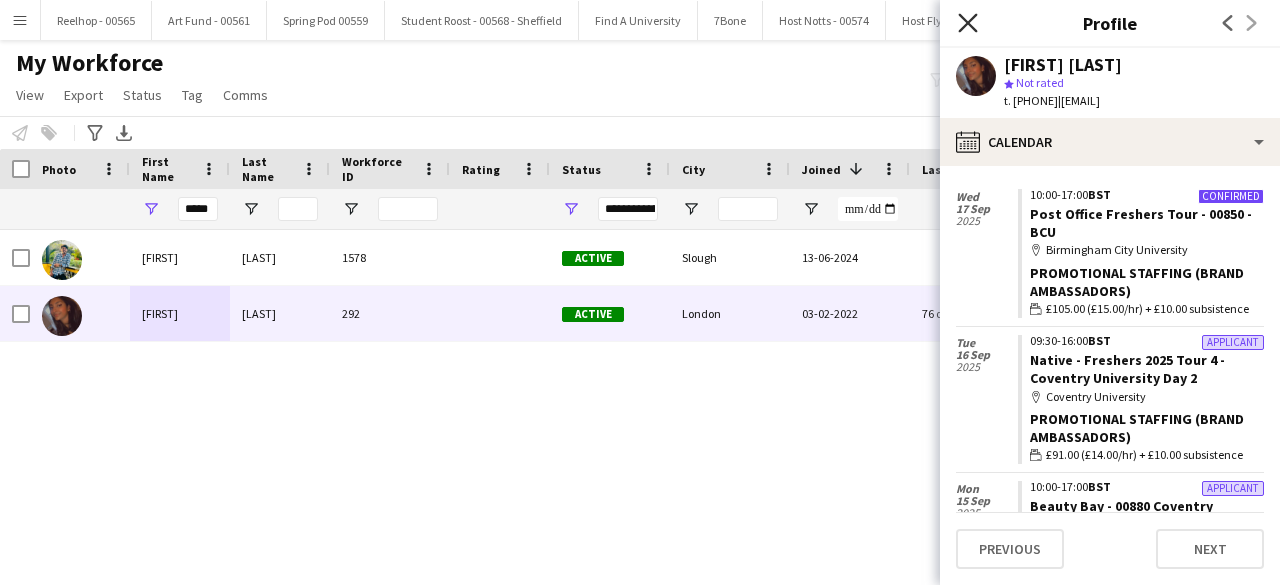 click 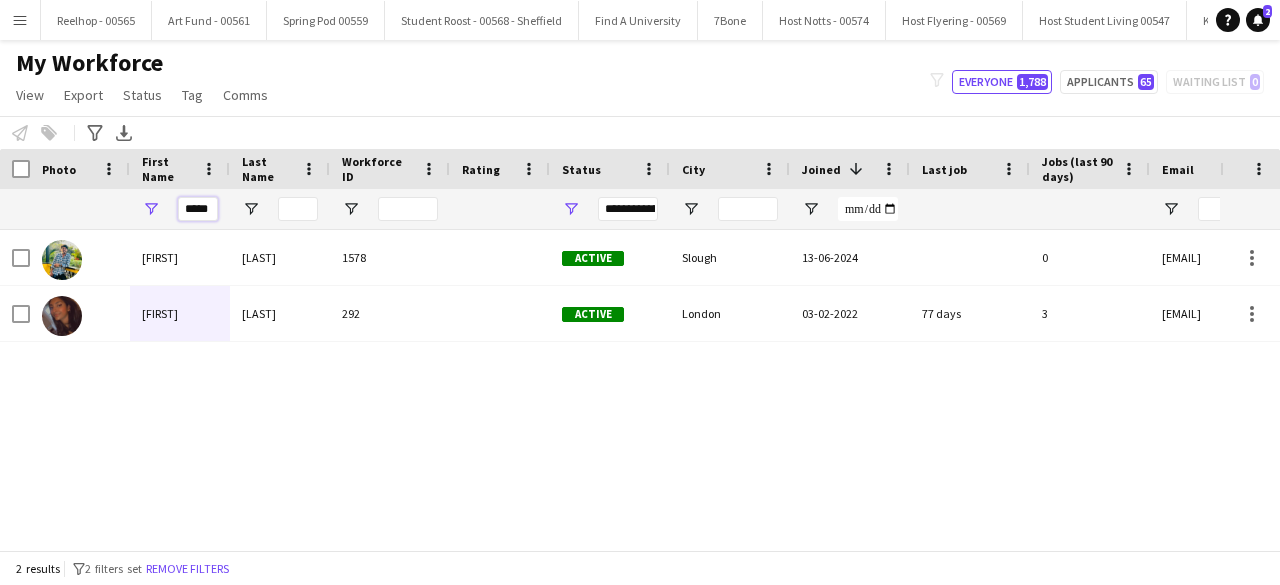 click on "*****" at bounding box center [198, 209] 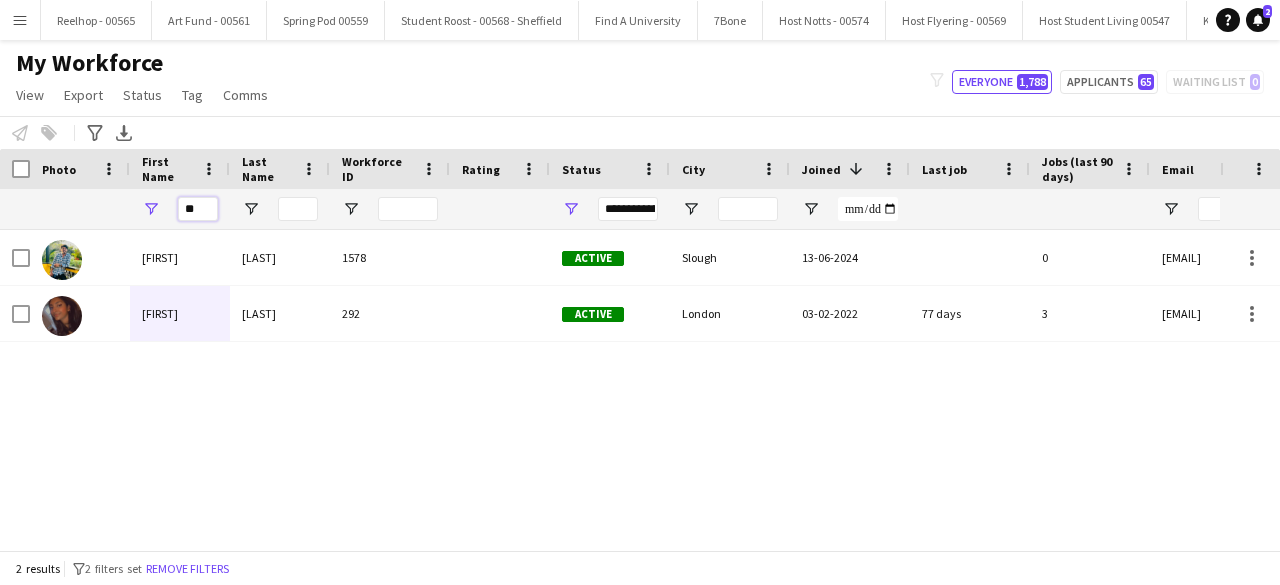 type on "*" 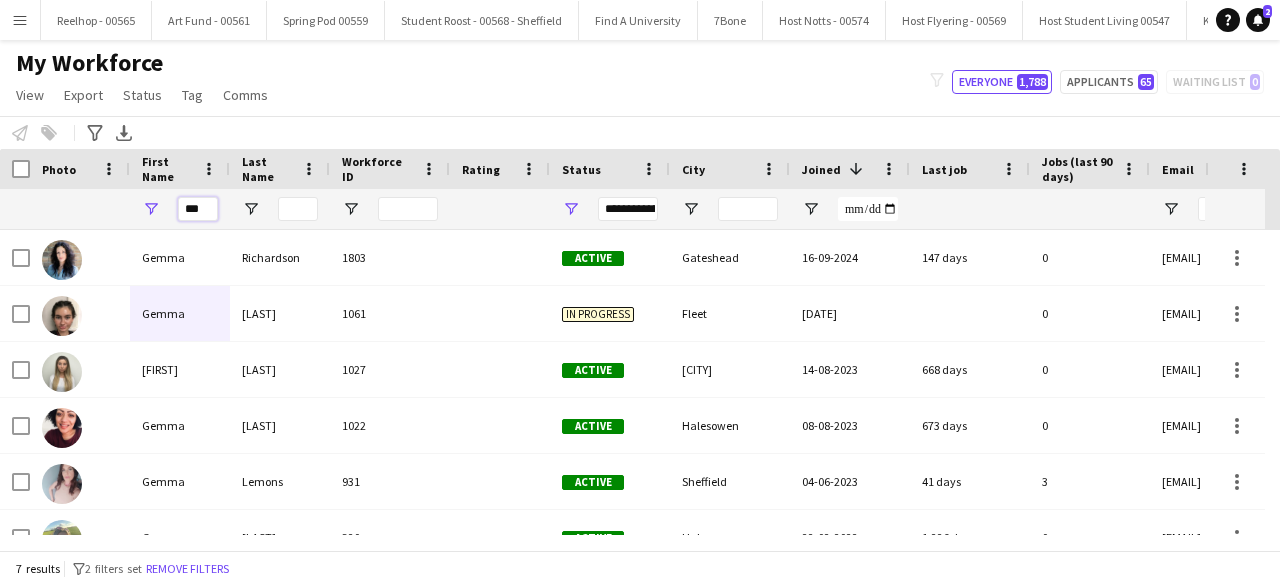 scroll, scrollTop: 0, scrollLeft: 0, axis: both 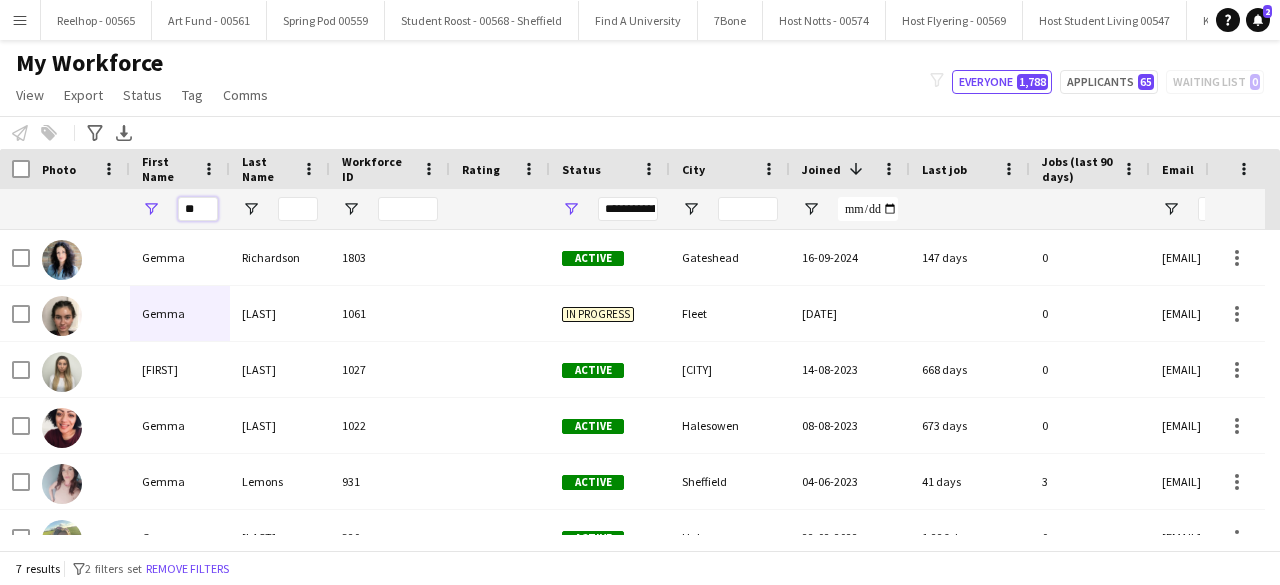 type on "*" 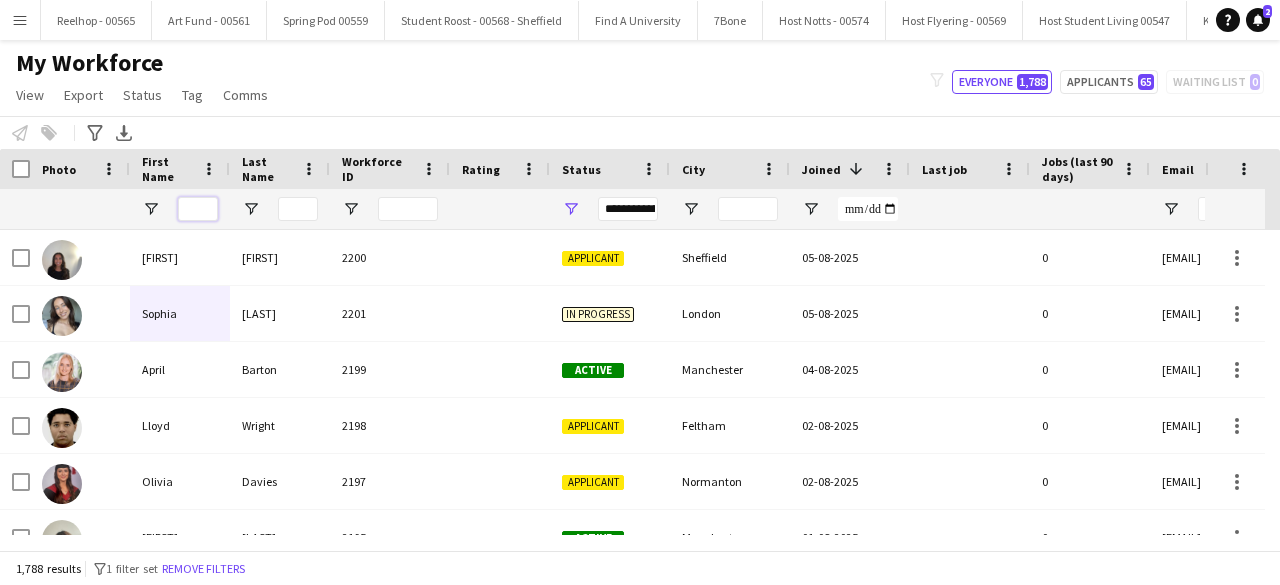 type 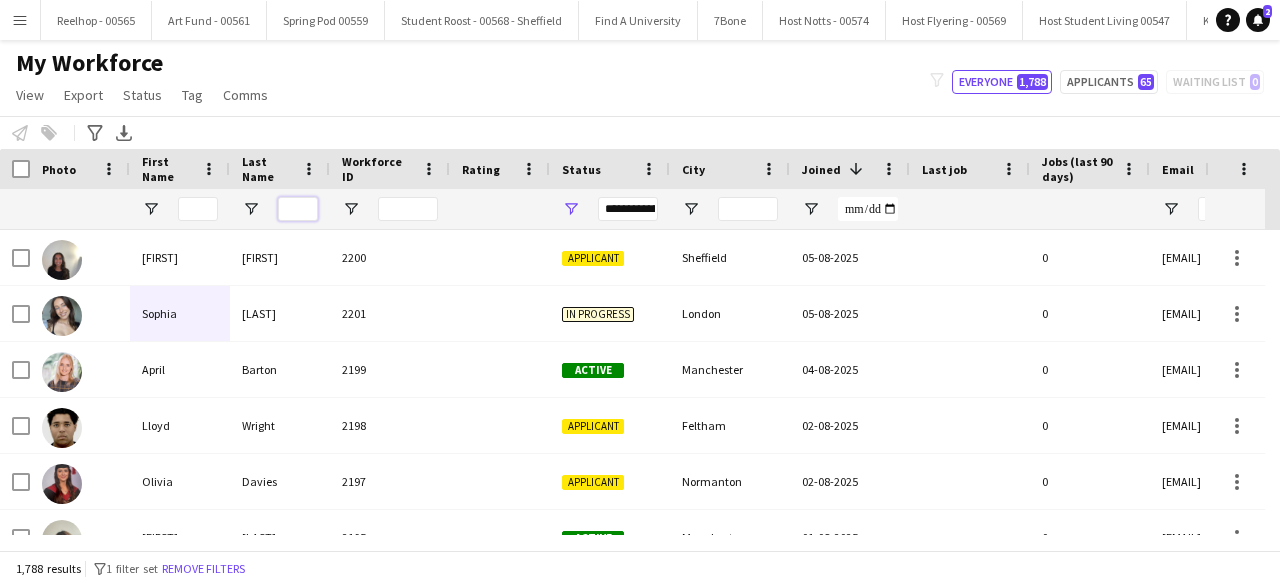 click at bounding box center (298, 209) 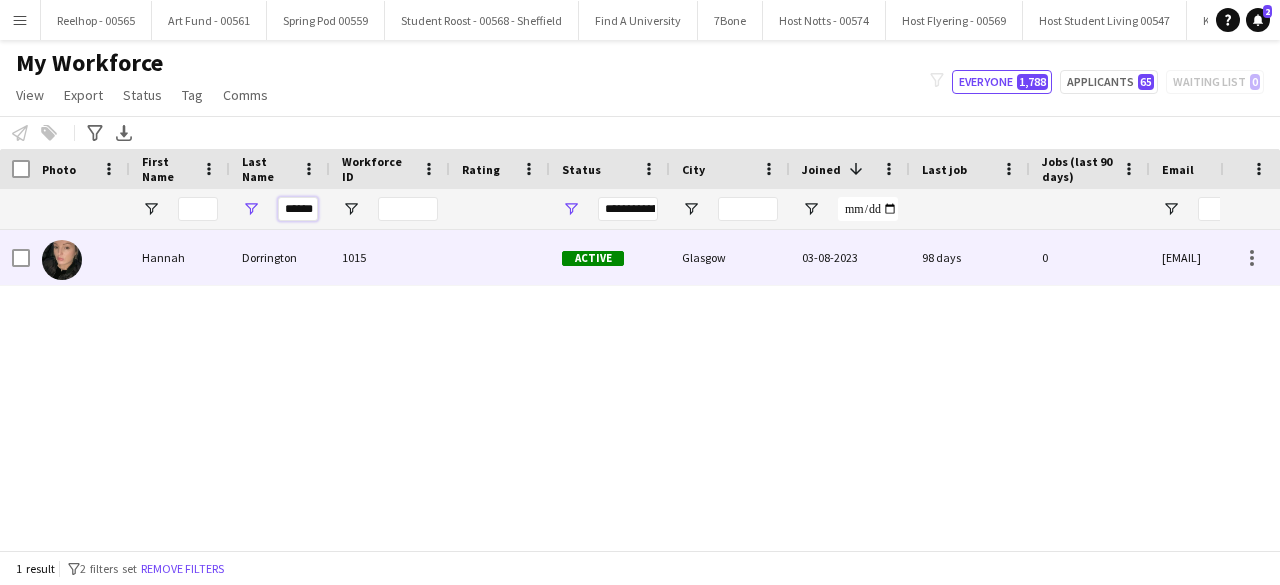 scroll, scrollTop: 0, scrollLeft: 0, axis: both 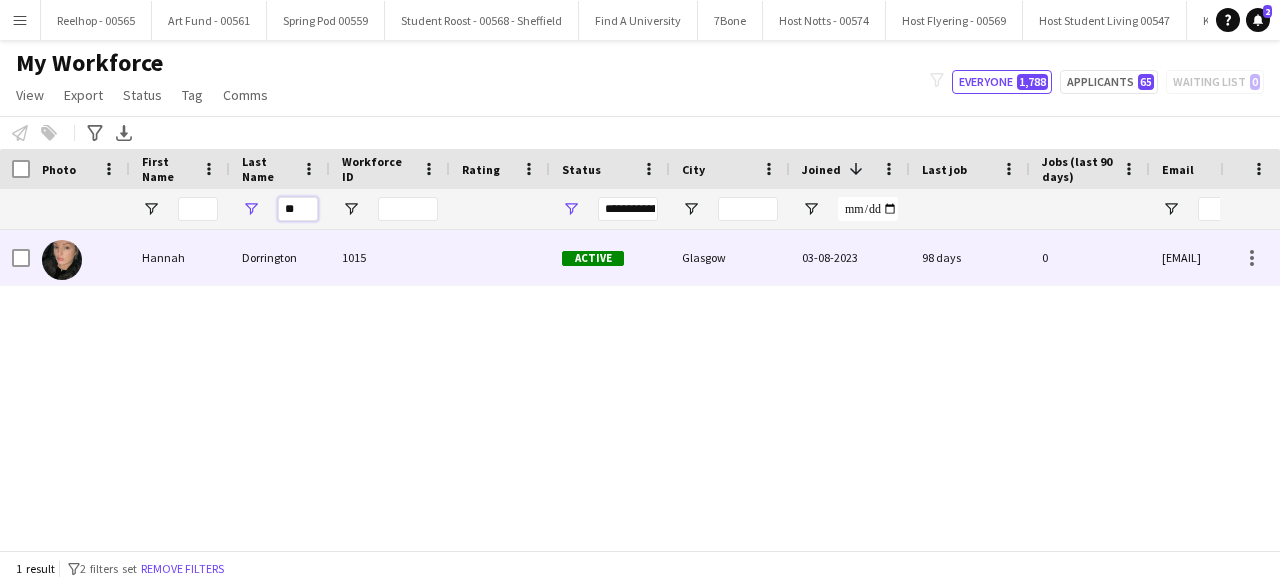 type on "*" 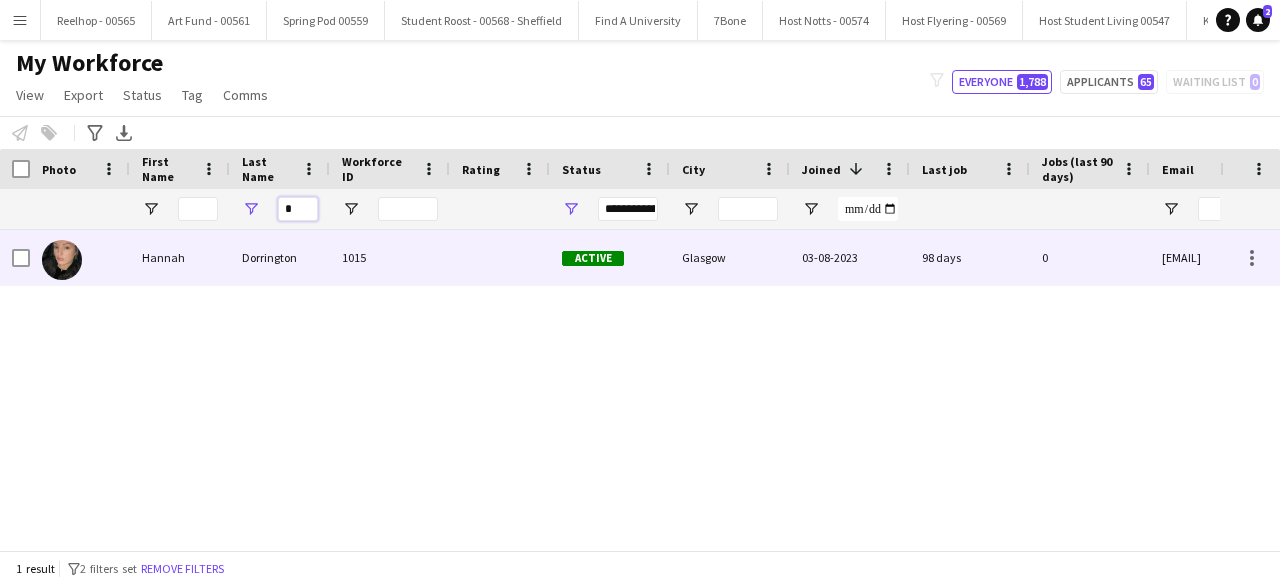 type 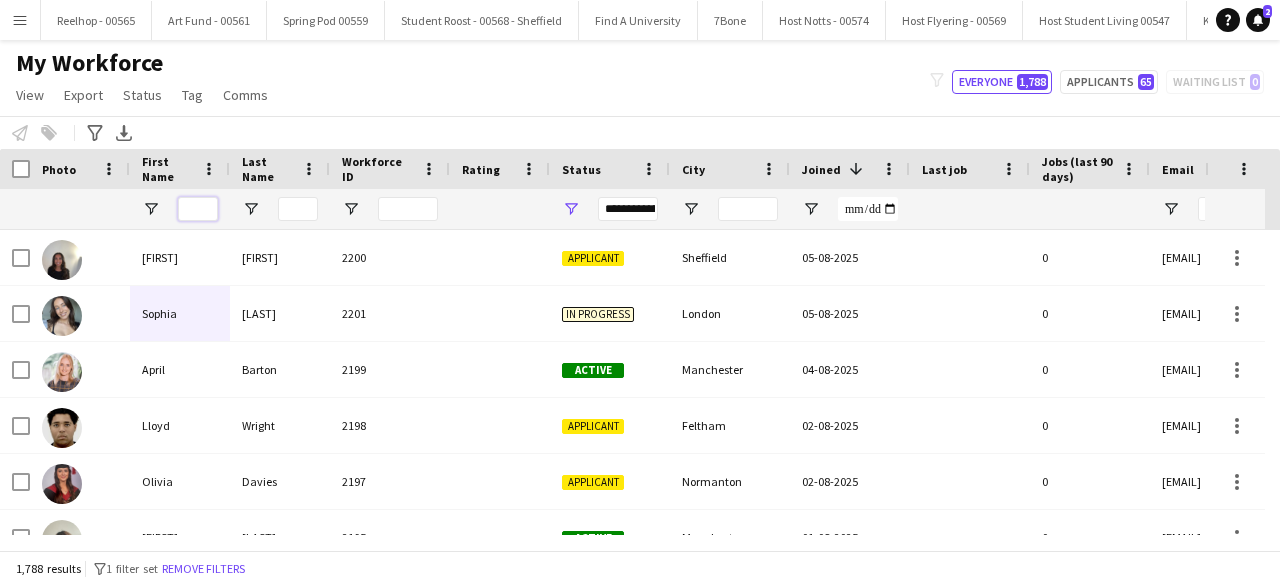 click at bounding box center [198, 209] 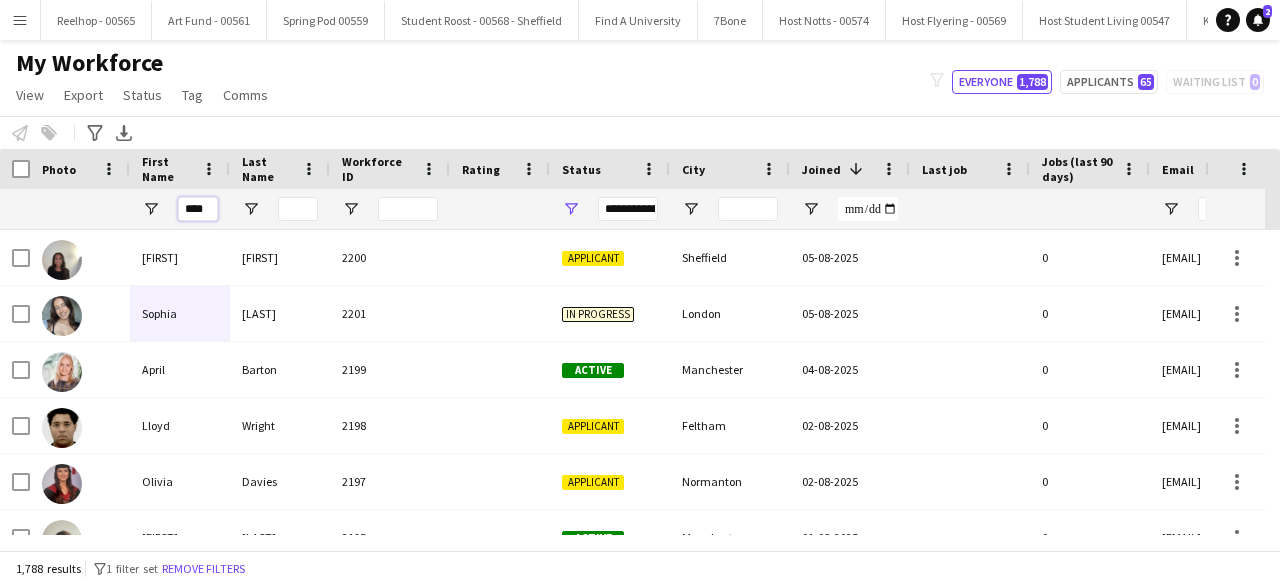 scroll, scrollTop: 0, scrollLeft: 7, axis: horizontal 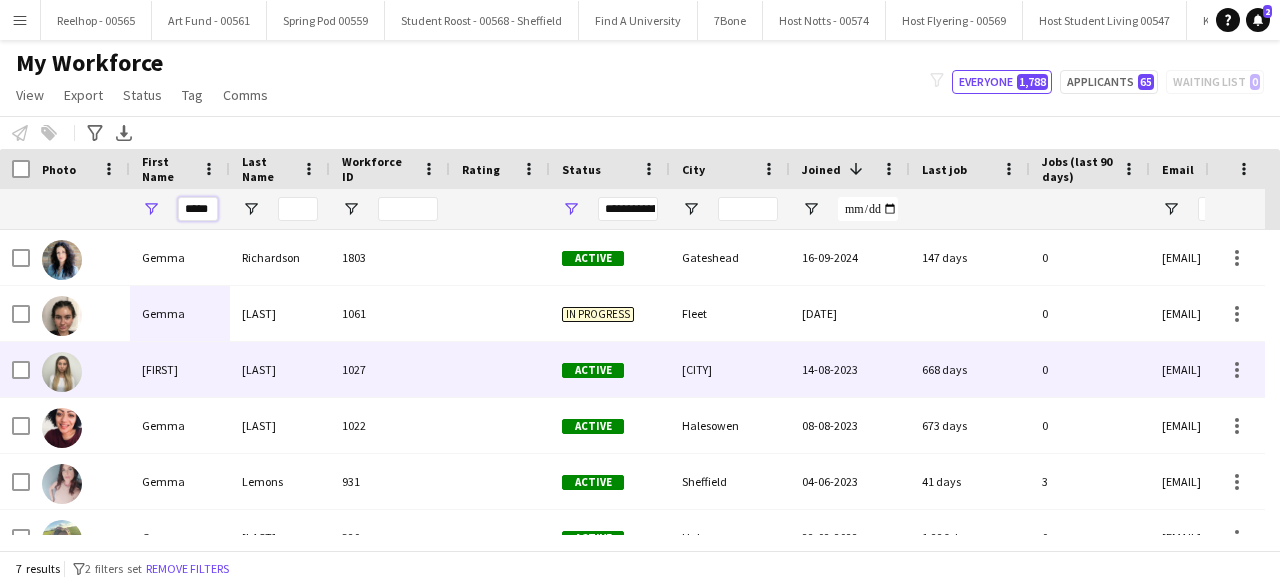 type on "*****" 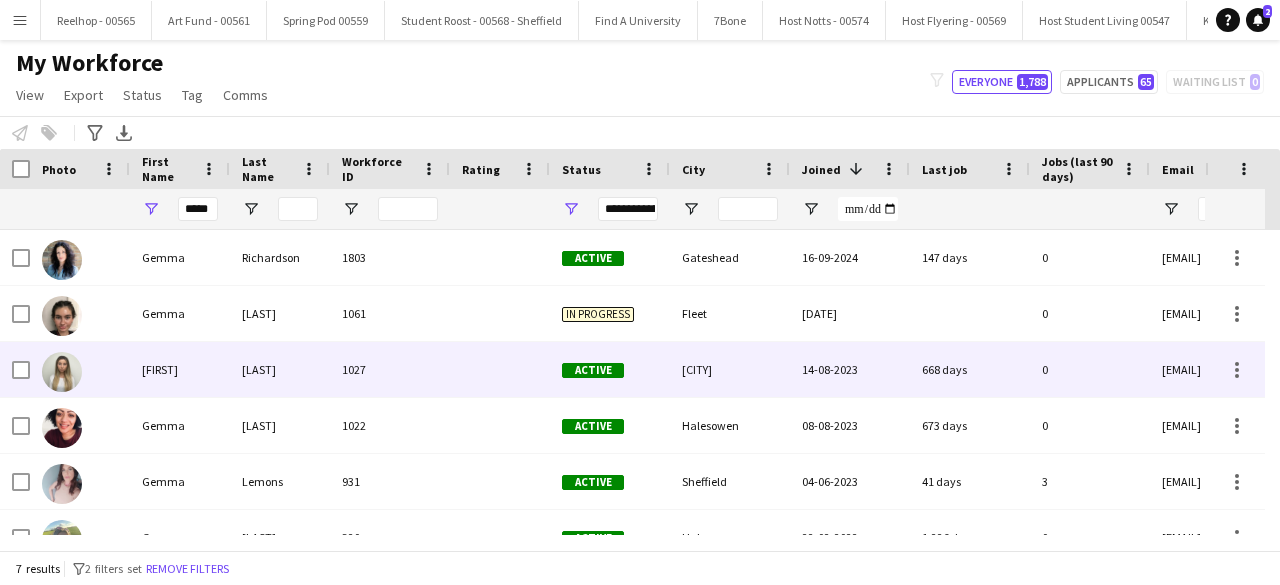 scroll, scrollTop: 0, scrollLeft: 0, axis: both 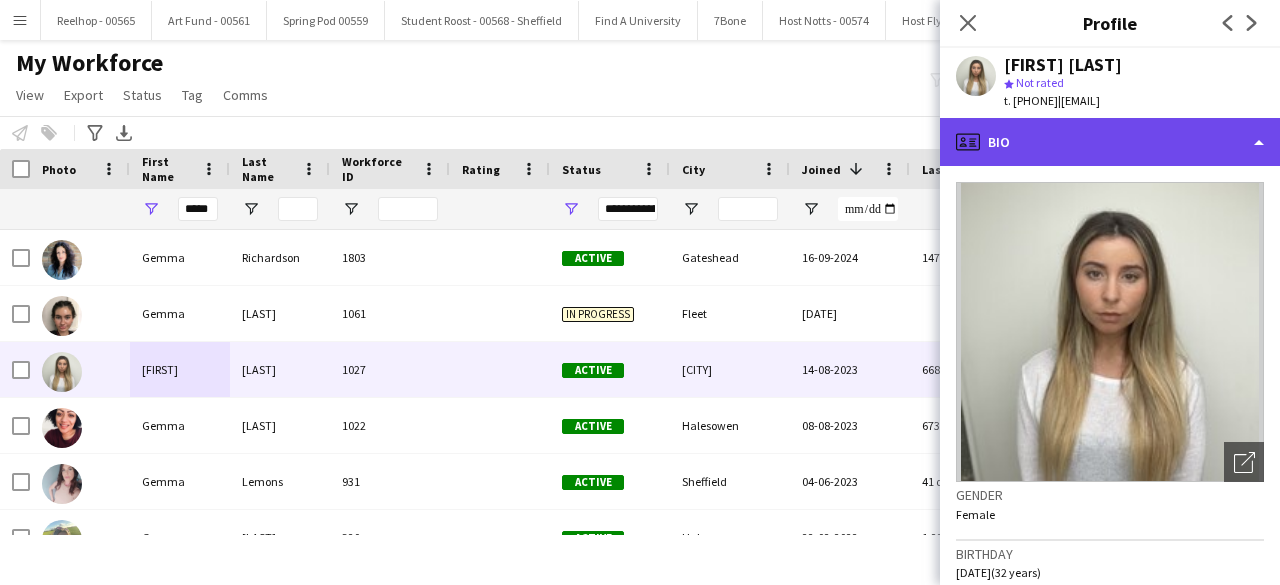 click on "profile
Bio" 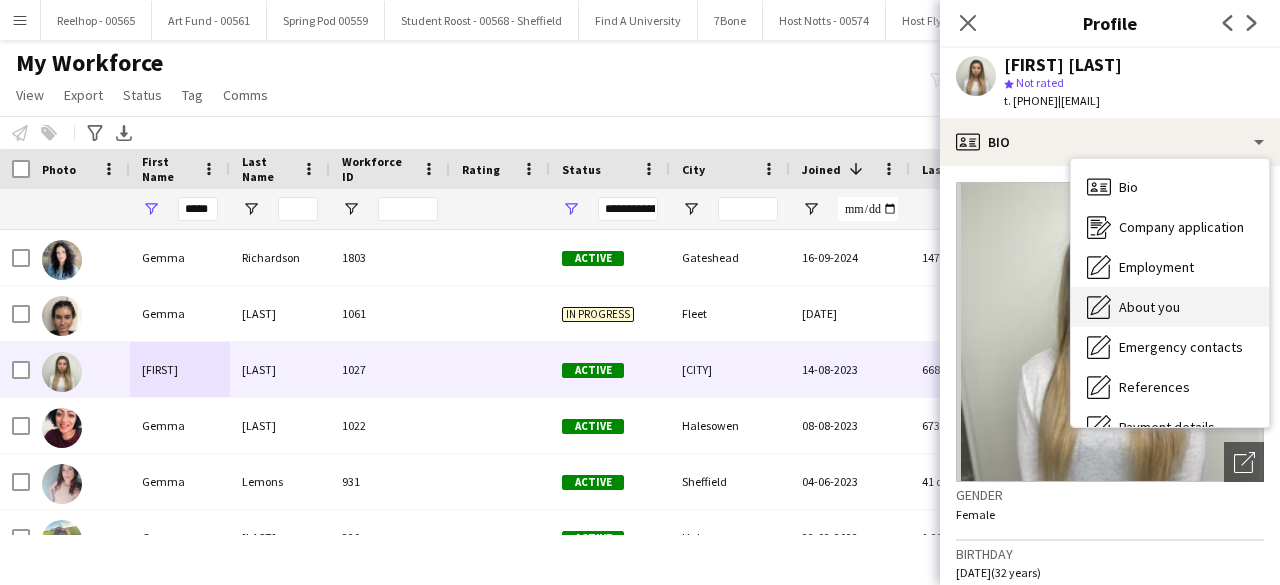 click on "About you
About you" at bounding box center (1170, 307) 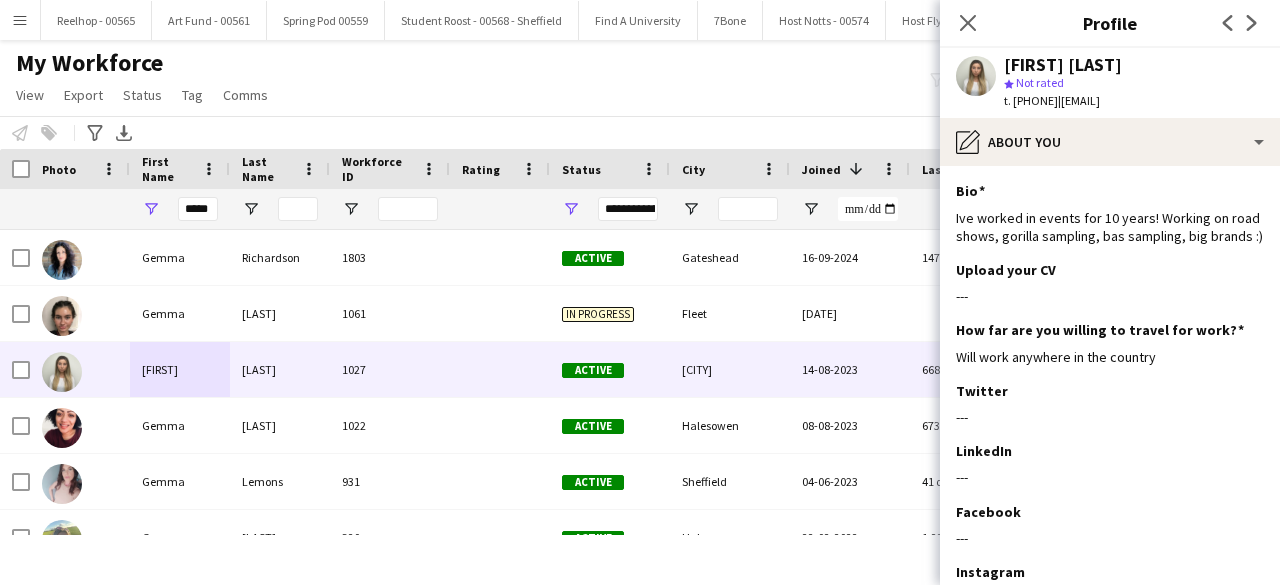 drag, startPoint x: 1097, startPoint y: 102, endPoint x: 1274, endPoint y: 109, distance: 177.13837 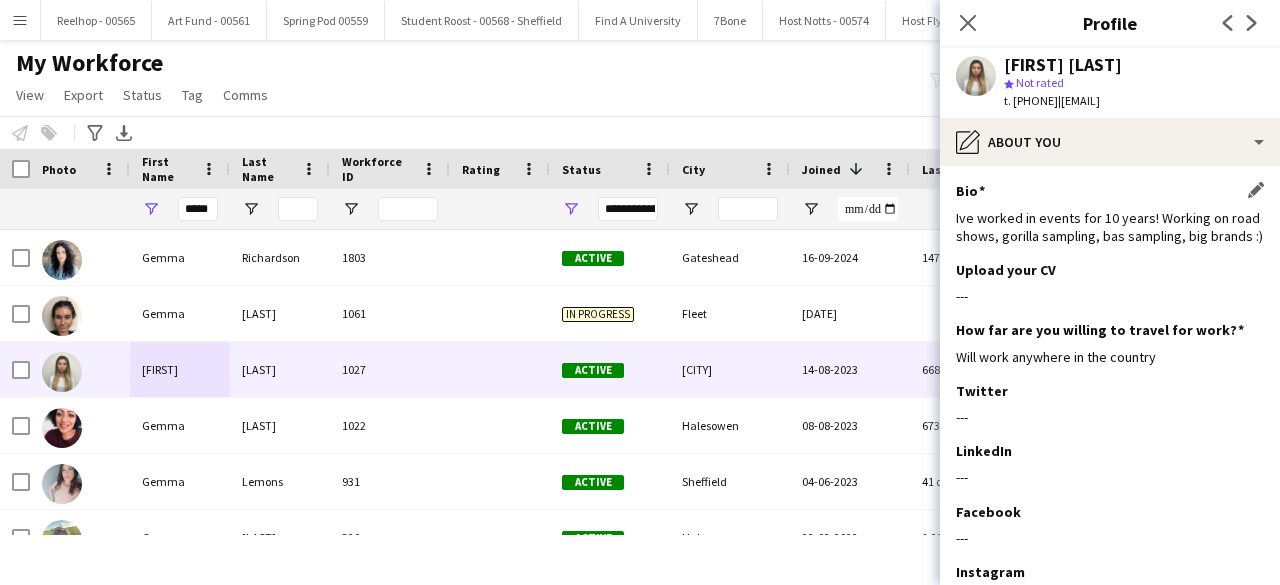 click on "Ive worked in events for 10 years! Working on road shows, gorilla sampling, bas sampling, big brands :)" 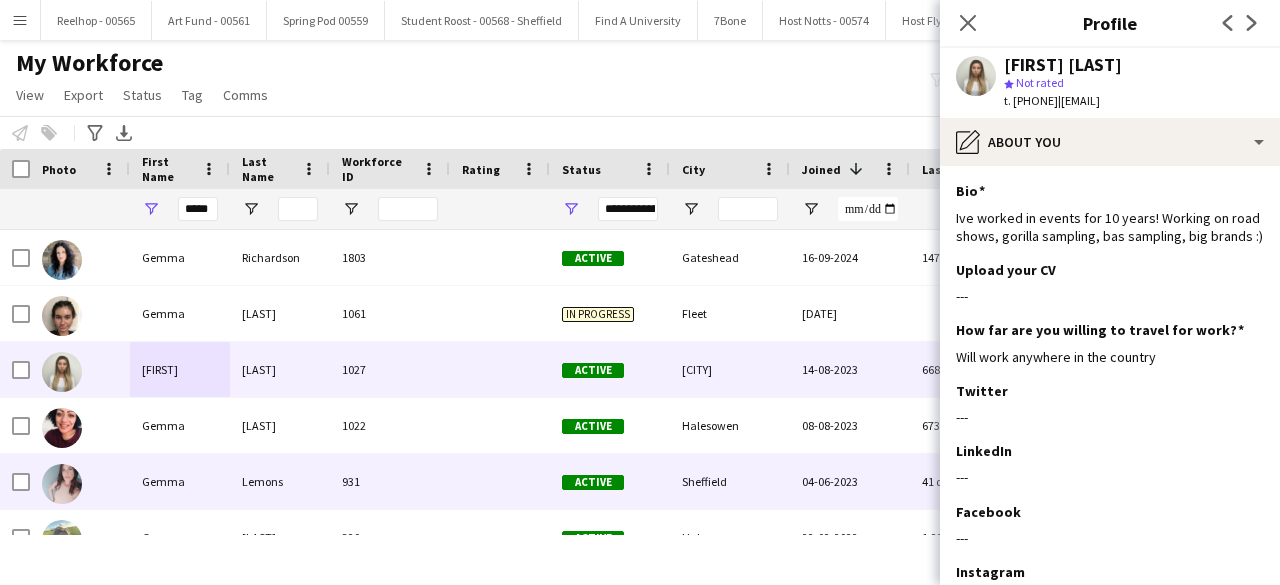 scroll, scrollTop: 86, scrollLeft: 0, axis: vertical 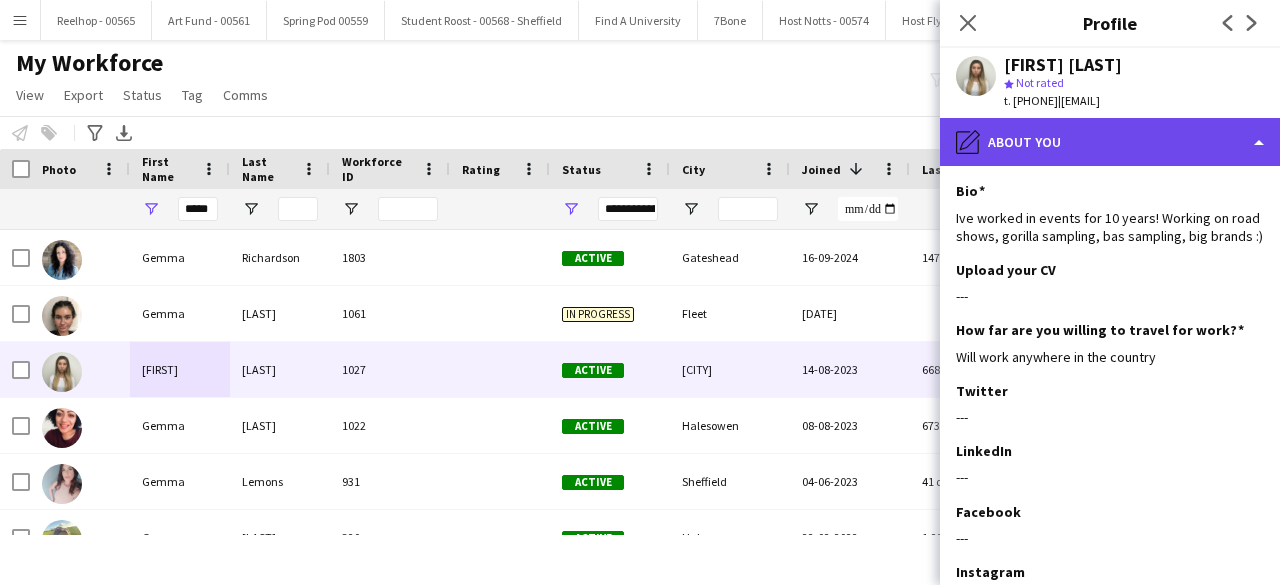 click on "pencil4
About you" 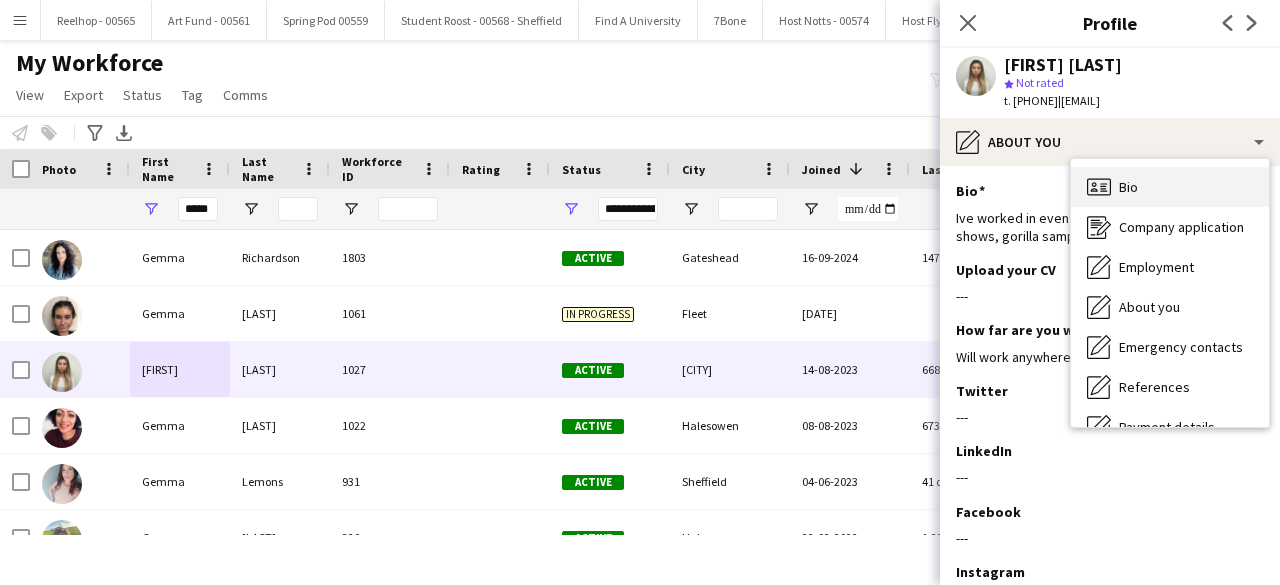 click on "Bio" at bounding box center [1128, 187] 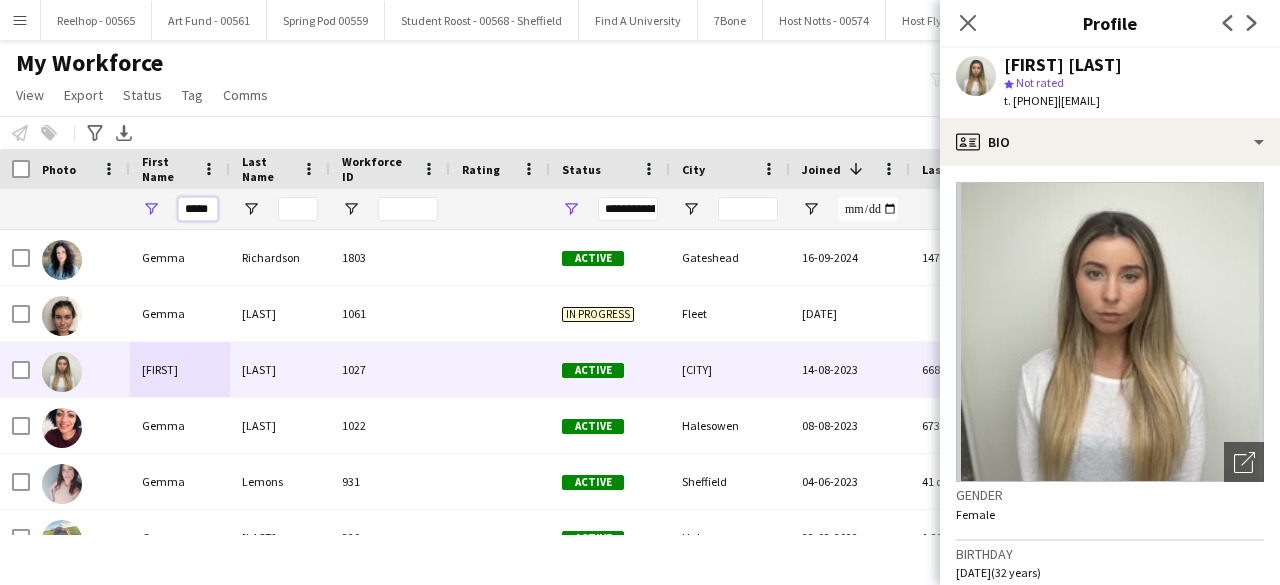 click on "*****" at bounding box center [198, 209] 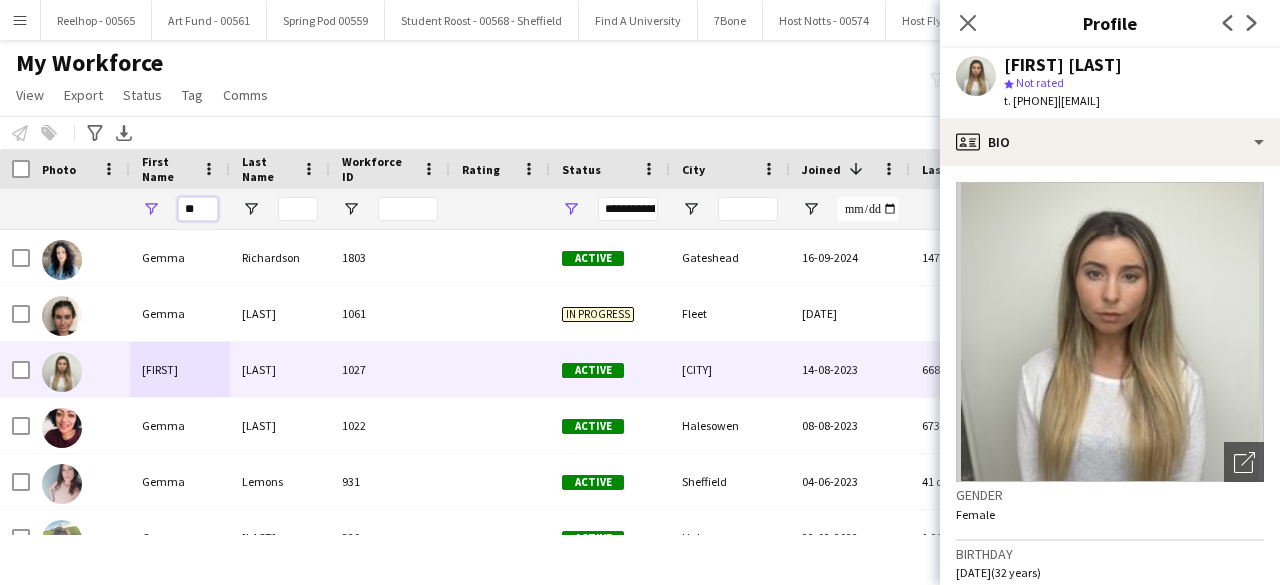 type on "*" 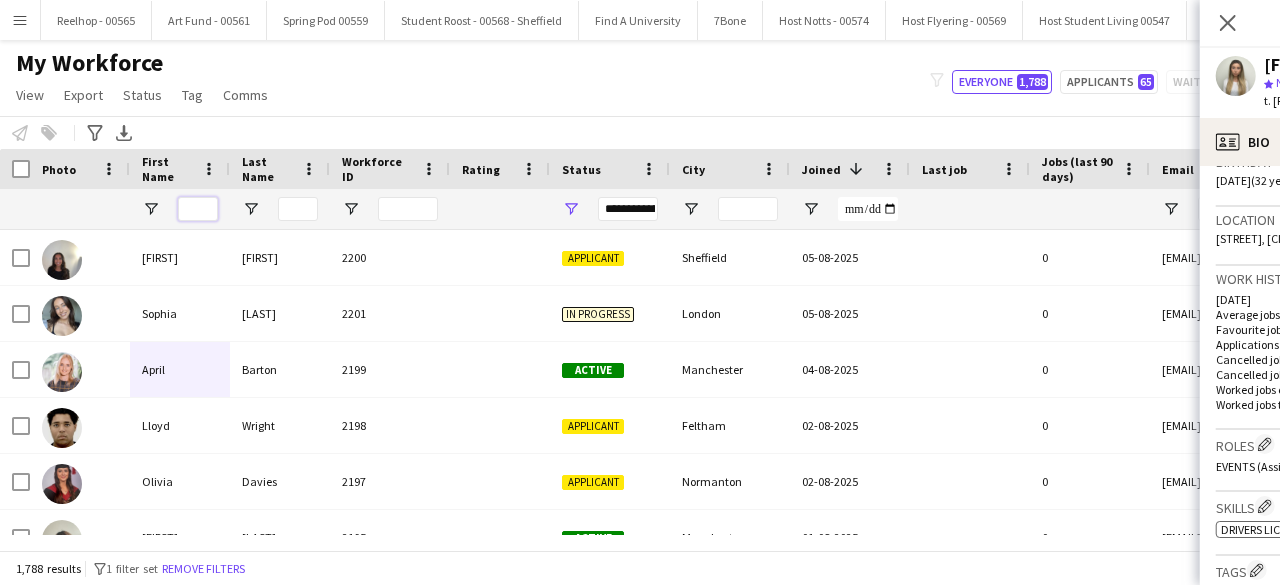 scroll, scrollTop: 394, scrollLeft: 0, axis: vertical 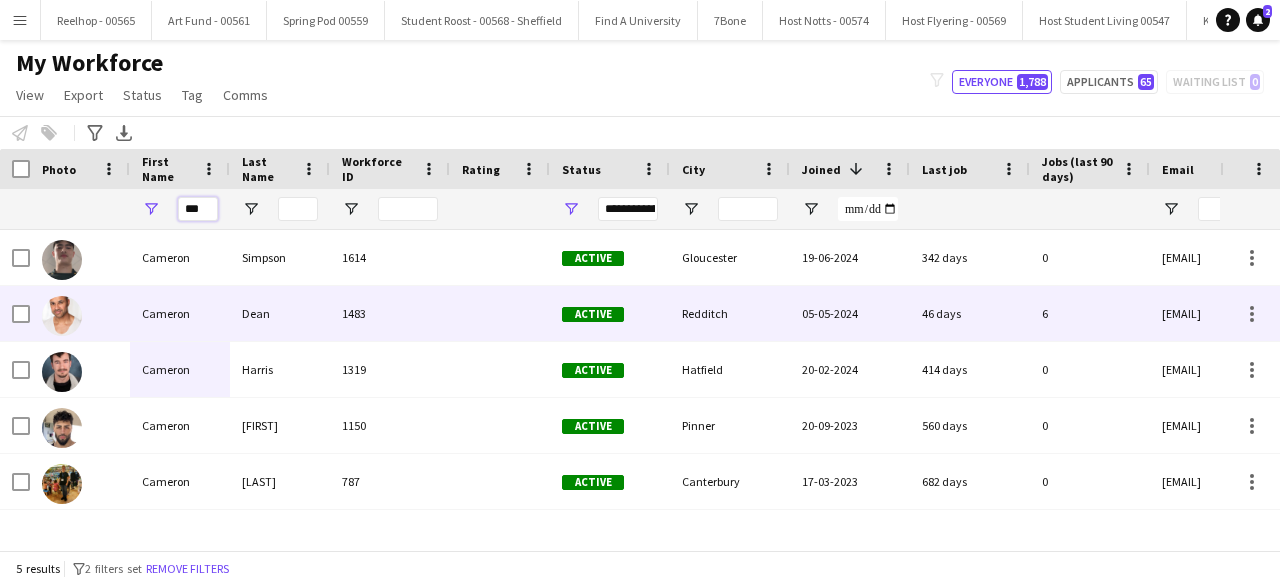 type on "***" 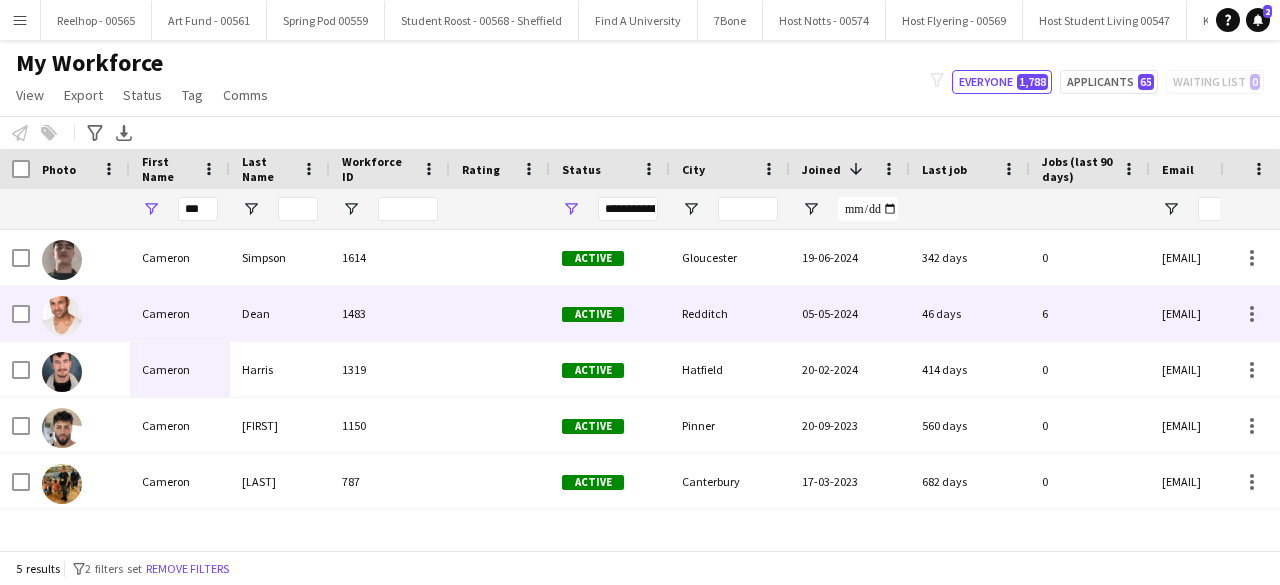 click on "1483" at bounding box center (390, 313) 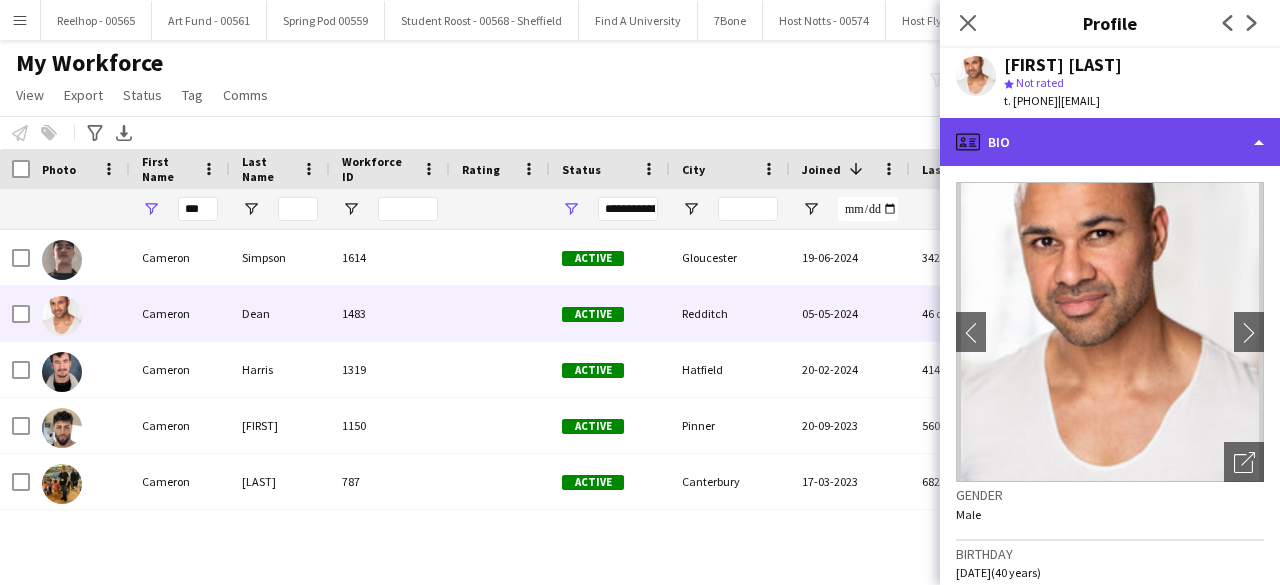 click on "profile
Bio" 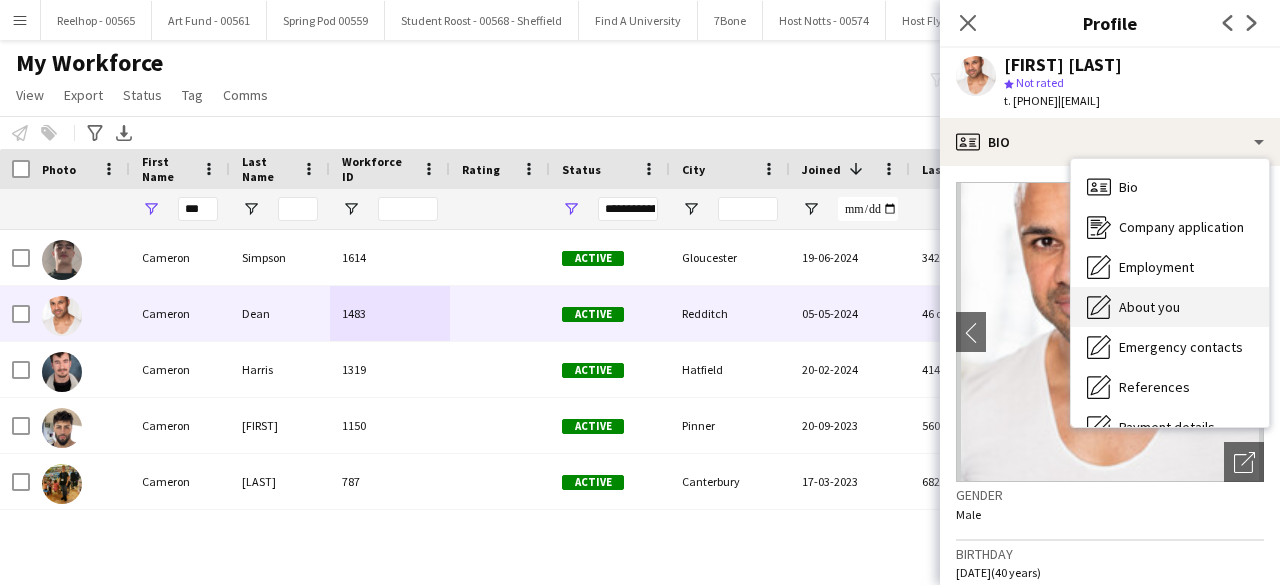 click on "About you" at bounding box center (1149, 307) 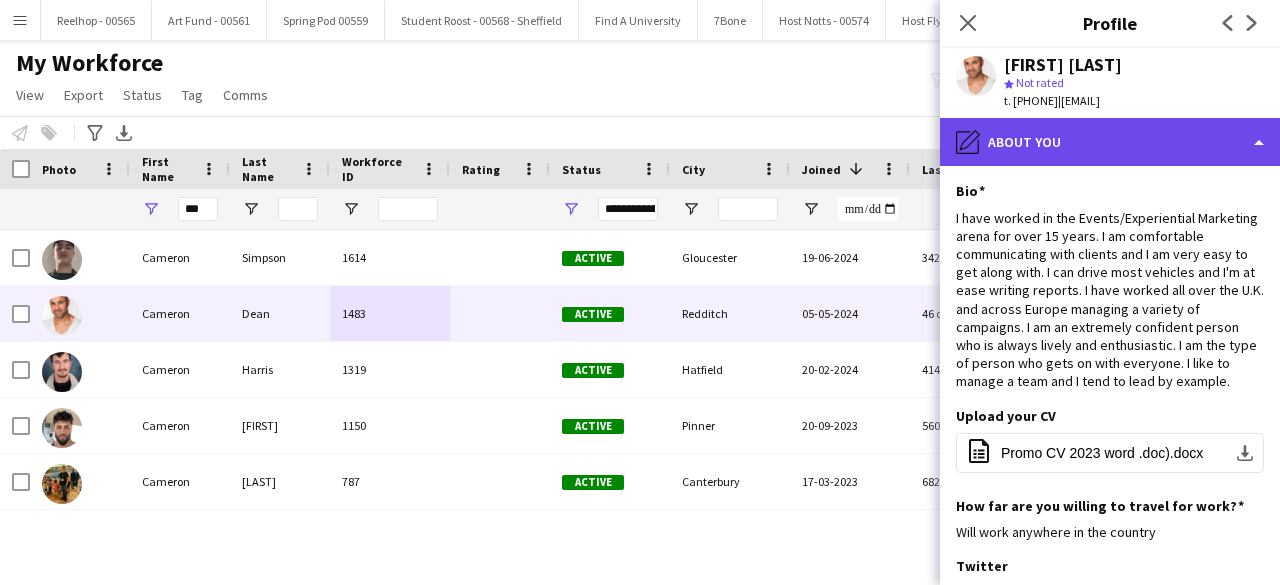 click on "pencil4
About you" 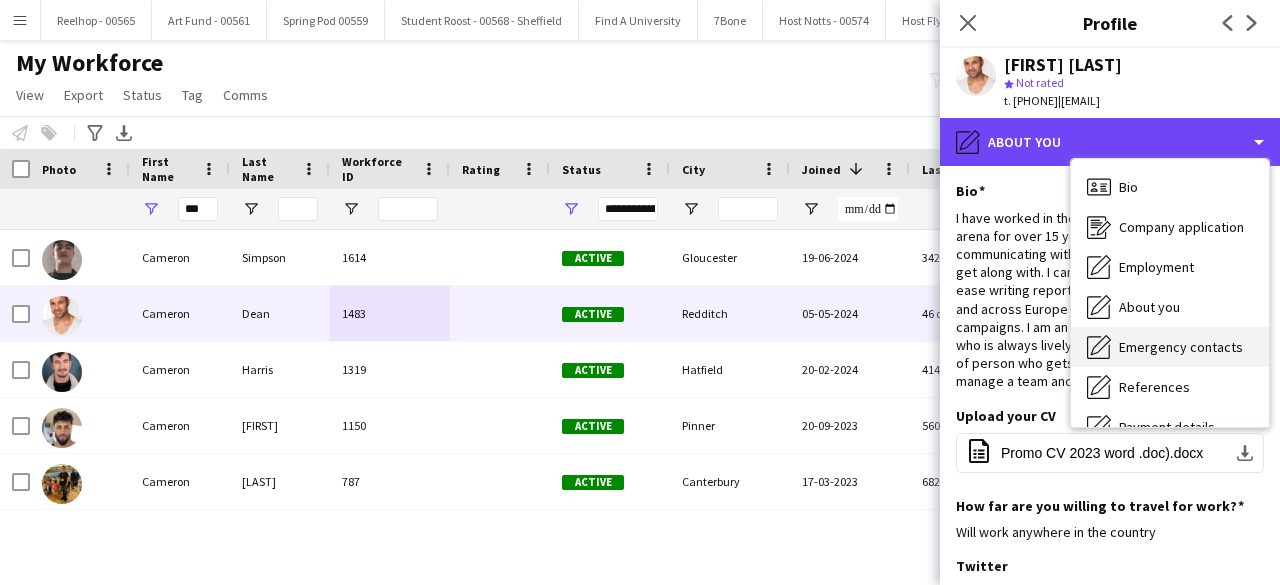 scroll, scrollTop: 188, scrollLeft: 0, axis: vertical 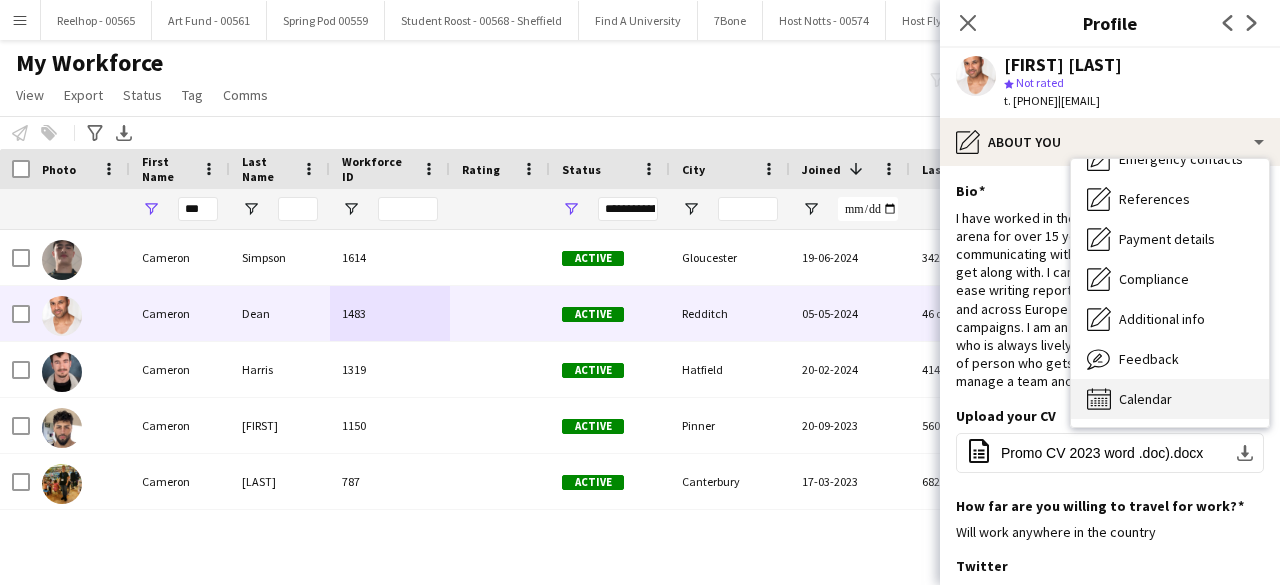 click on "Calendar" at bounding box center [1145, 399] 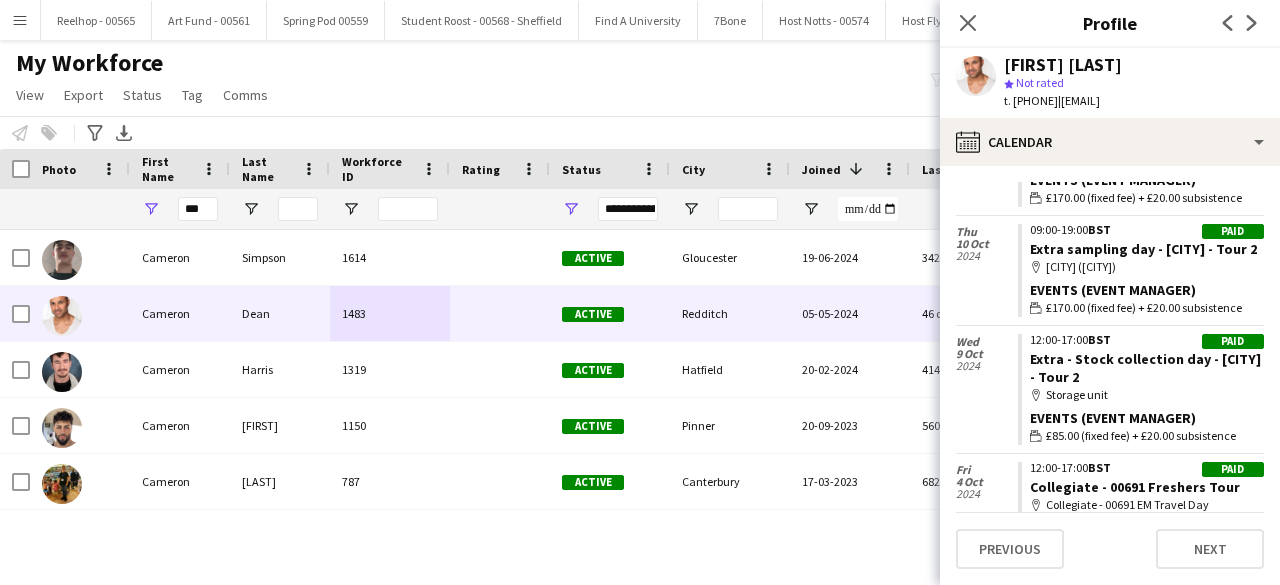 scroll, scrollTop: 10896, scrollLeft: 0, axis: vertical 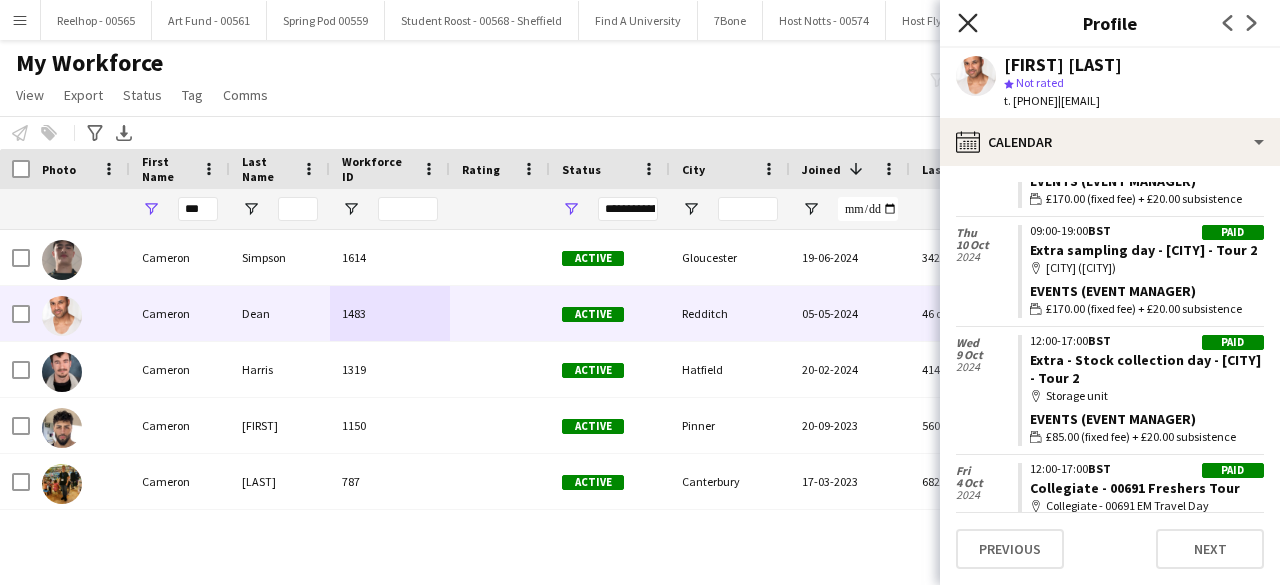 click 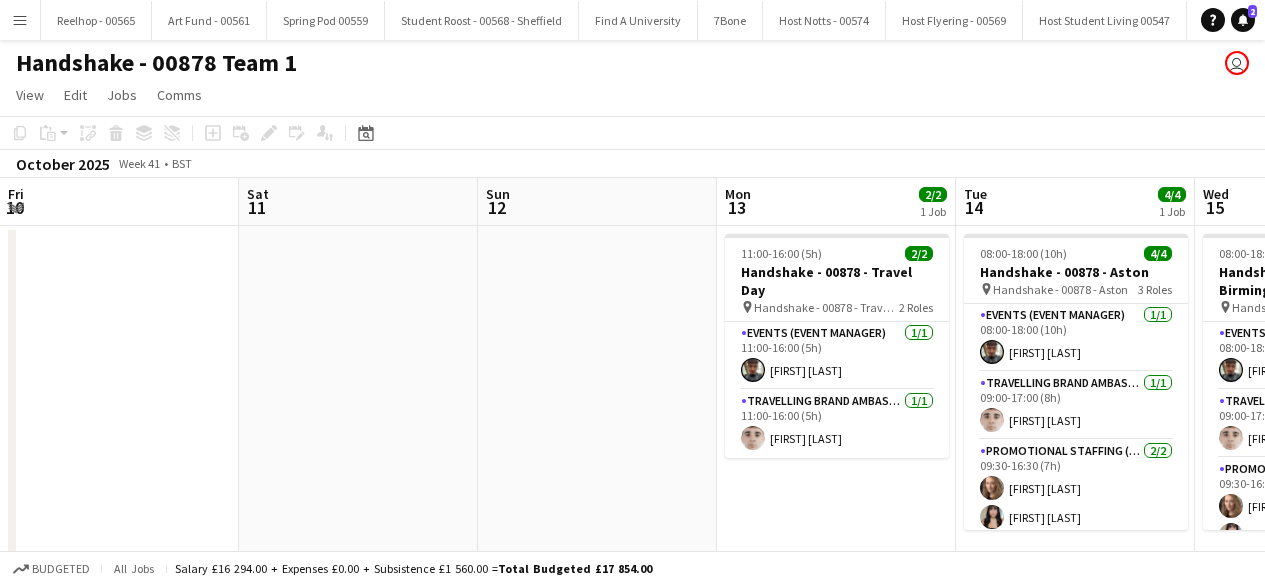 scroll, scrollTop: 0, scrollLeft: 0, axis: both 